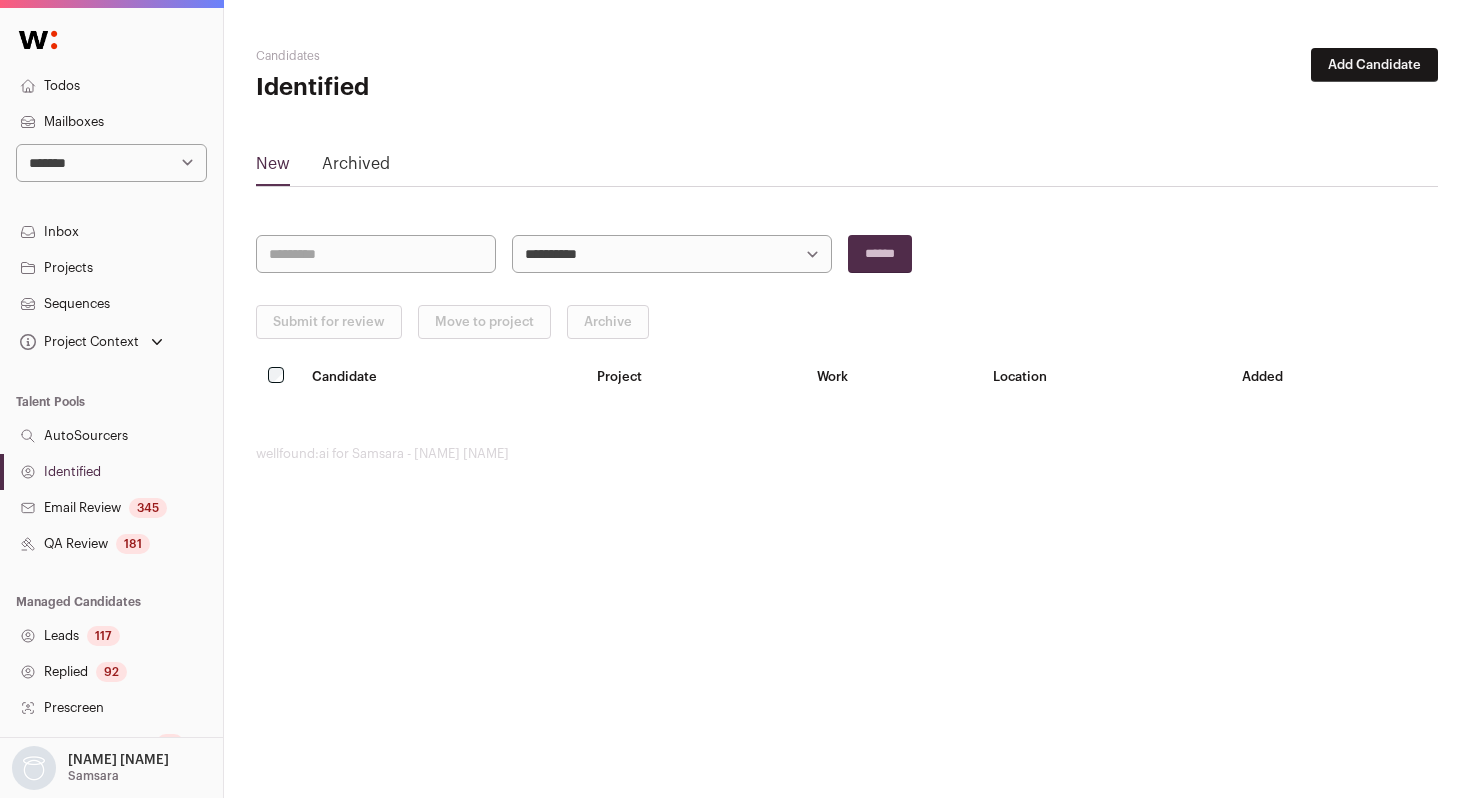 scroll, scrollTop: 0, scrollLeft: 0, axis: both 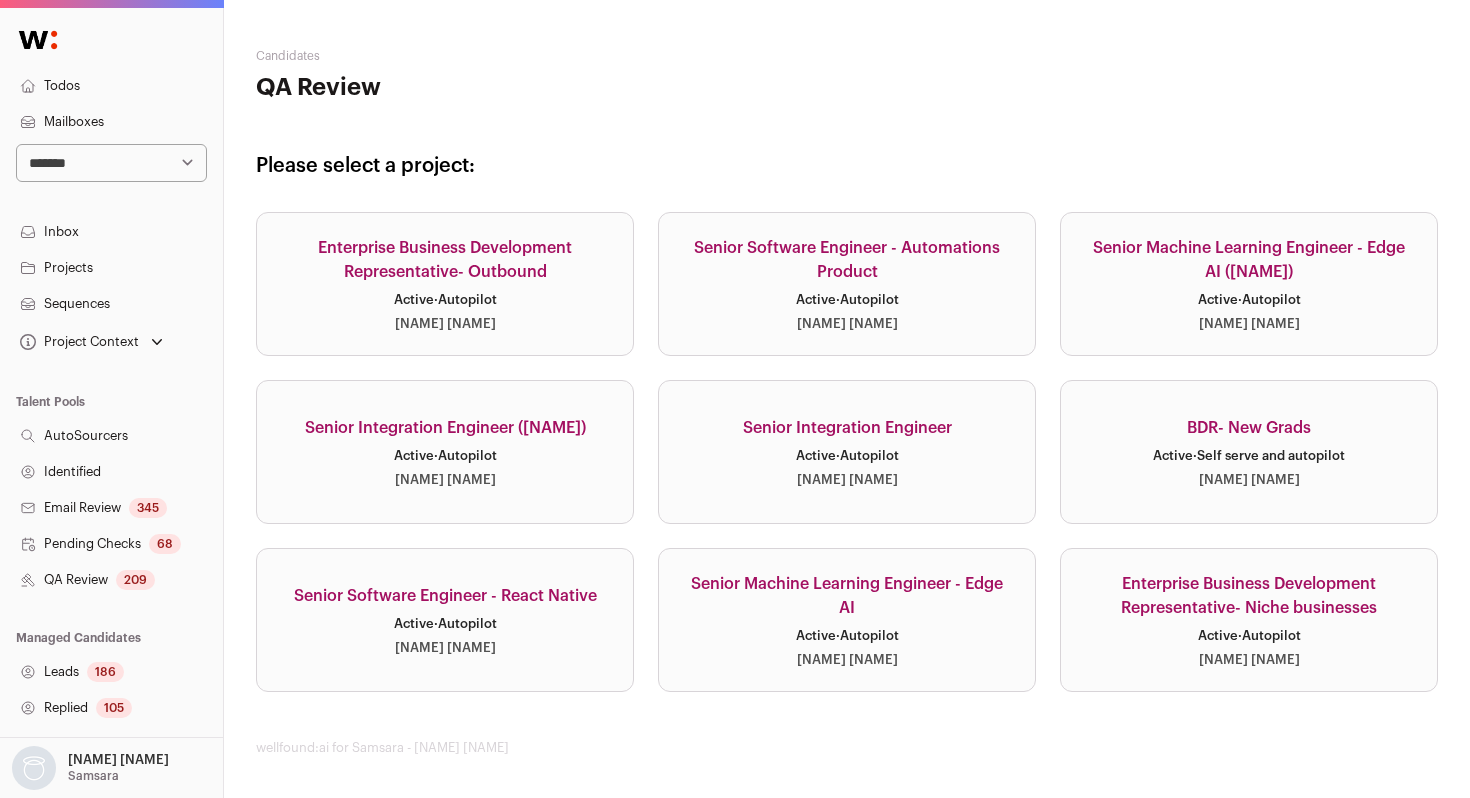 click on "**********" at bounding box center [111, 163] 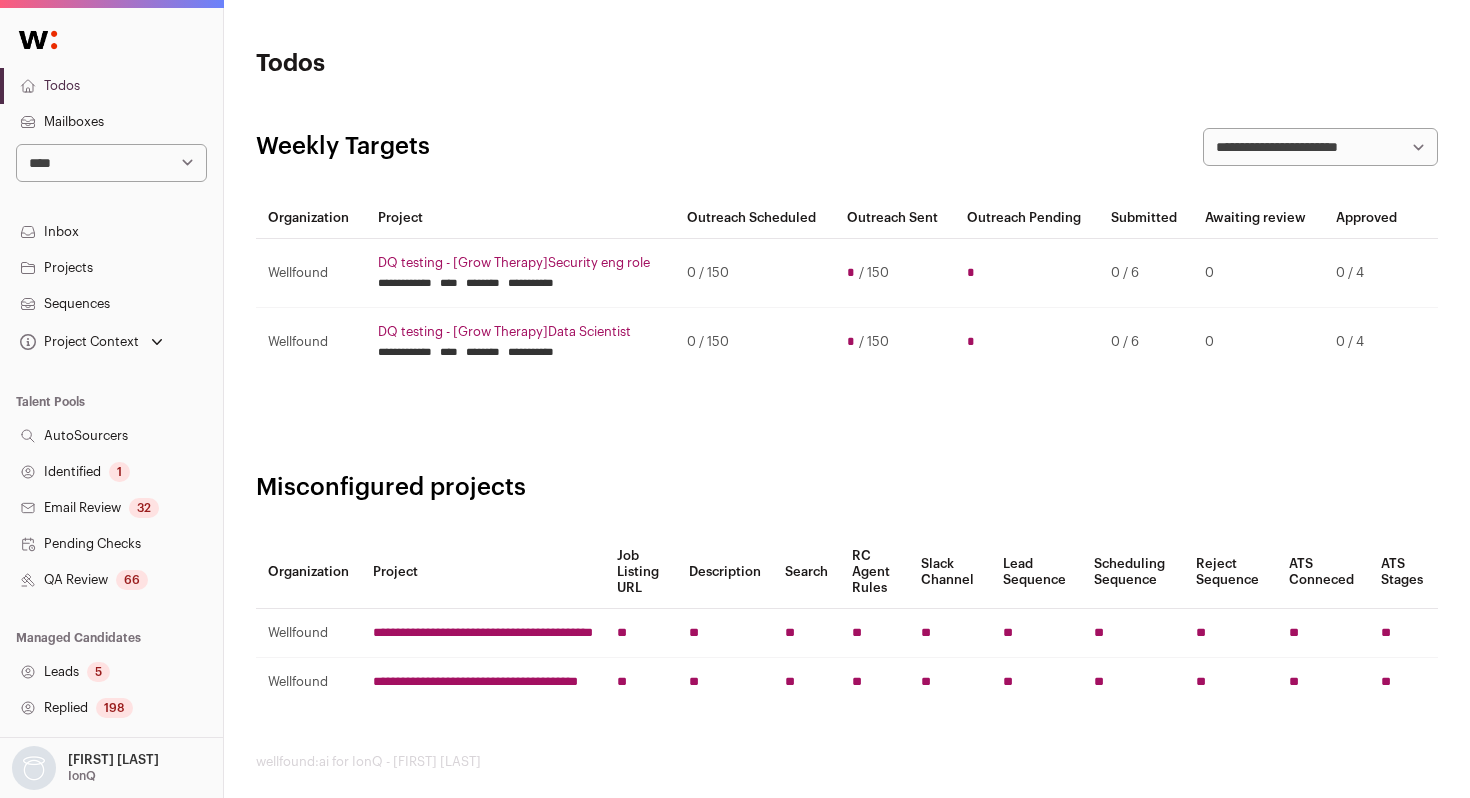 scroll, scrollTop: 0, scrollLeft: 0, axis: both 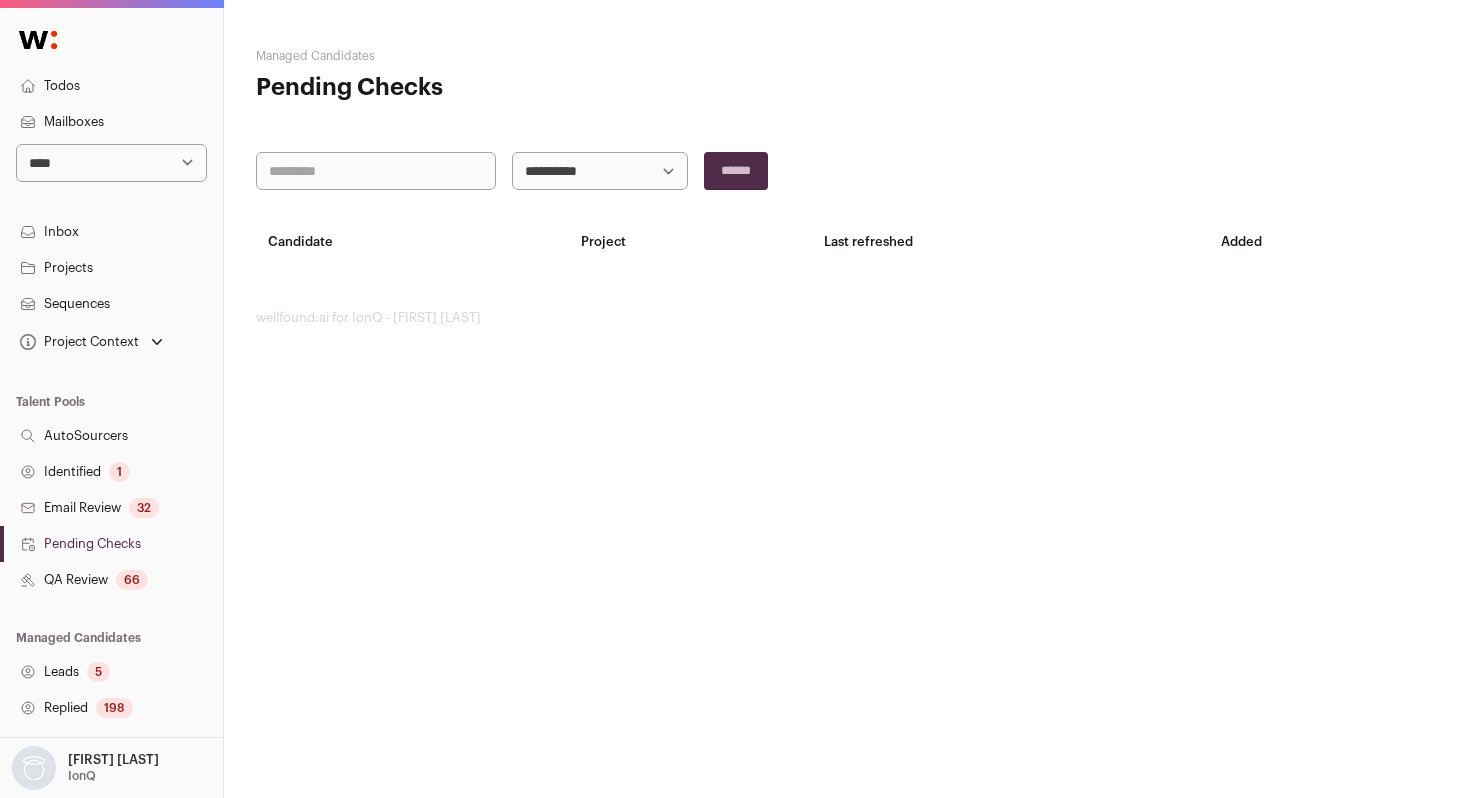 click on "QA Review
[NUMBER]" at bounding box center (111, 580) 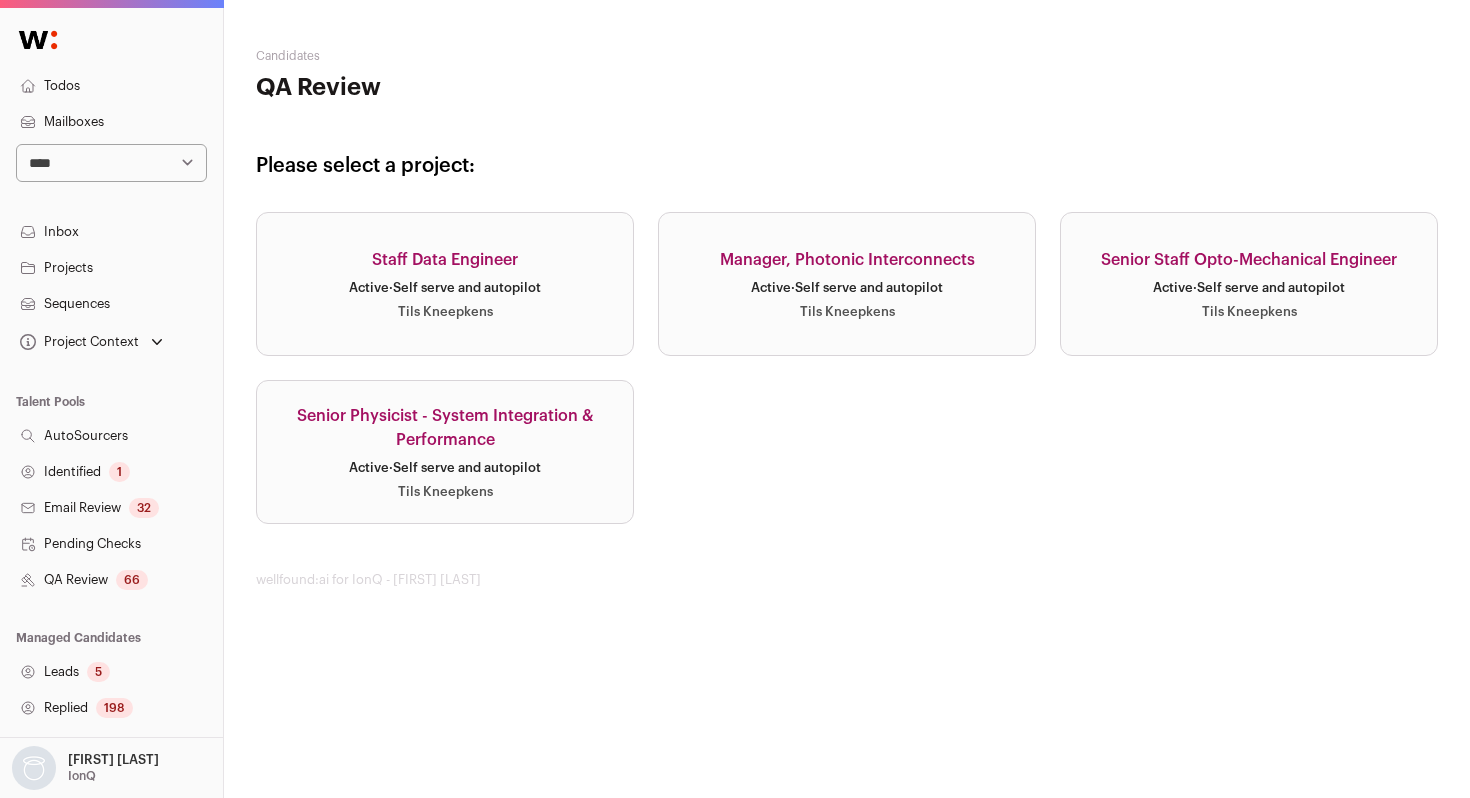 click on "[ADDRESS]
[ADDRESS]
[ADDRESS]
[ADDRESS]
[ADDRESS]
[ADDRESS]
[ADDRESS]
[ADDRESS]
[ADDRESS]
[ADDRESS]
[ADDRESS]
[ADDRESS]
[ADDRESS]
[ADDRESS]
[ADDRESS]
[ADDRESS]
[ADDRESS]
[ADDRESS]
[ADDRESS]
[ADDRESS]
[ADDRESS]
[ADDRESS]
[ADDRESS]
[ADDRESS]
[ADDRESS]
[ADDRESS]
[ADDRESS]
[ADDRESS]
[ADDRESS]
[ADDRESS]
[ADDRESS]
[ADDRESS]
[ADDRESS]
[ADDRESS]
[ADDRESS]
[ADDRESS]
[ADDRESS]
[ADDRESS]
[ADDRESS]
[ADDRESS]
[ADDRESS]
[ADDRESS]
[ADDRESS]
[ADDRESS]
[ADDRESS]
[ADDRESS]
[ADDRESS]" at bounding box center (111, 163) 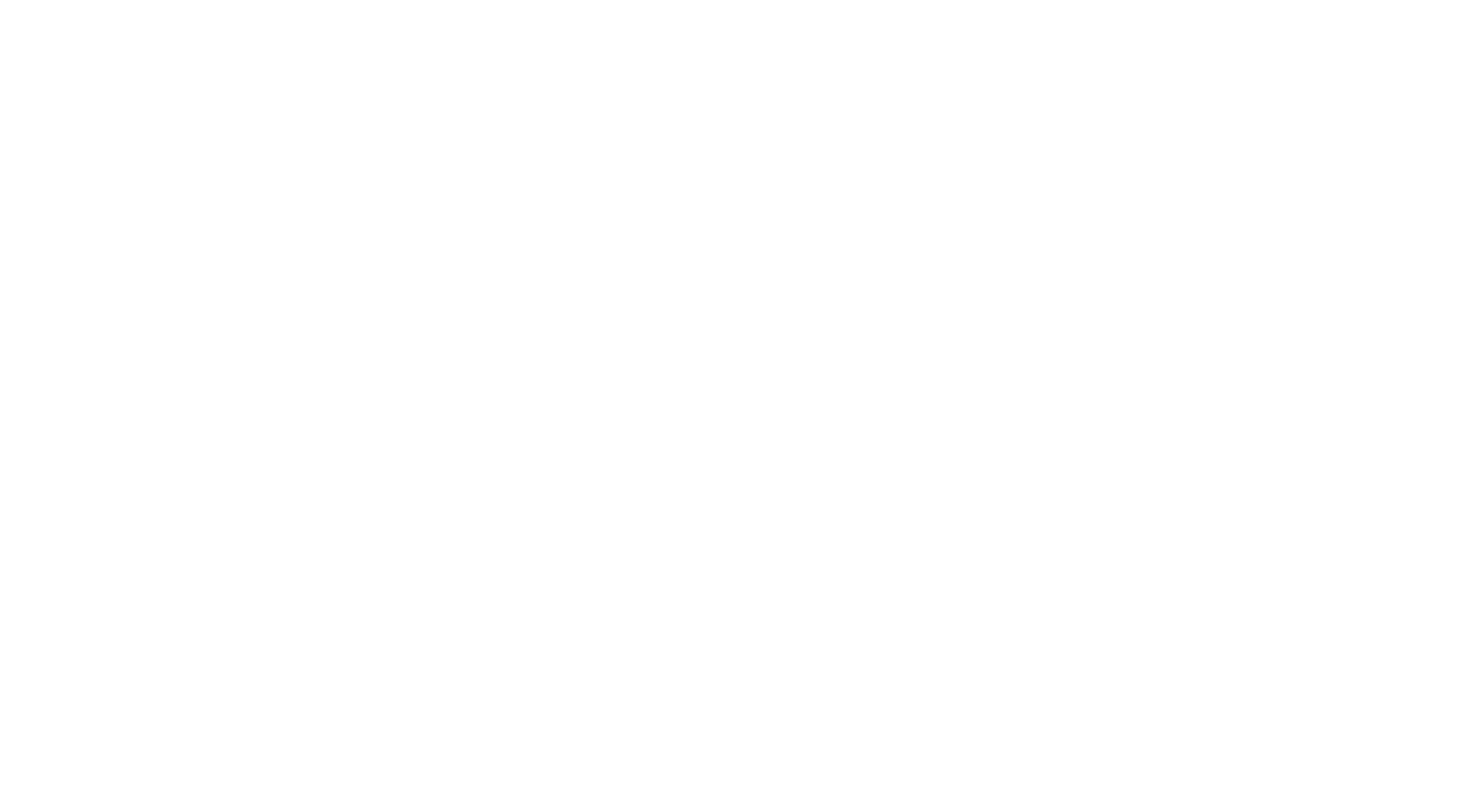 scroll, scrollTop: 0, scrollLeft: 0, axis: both 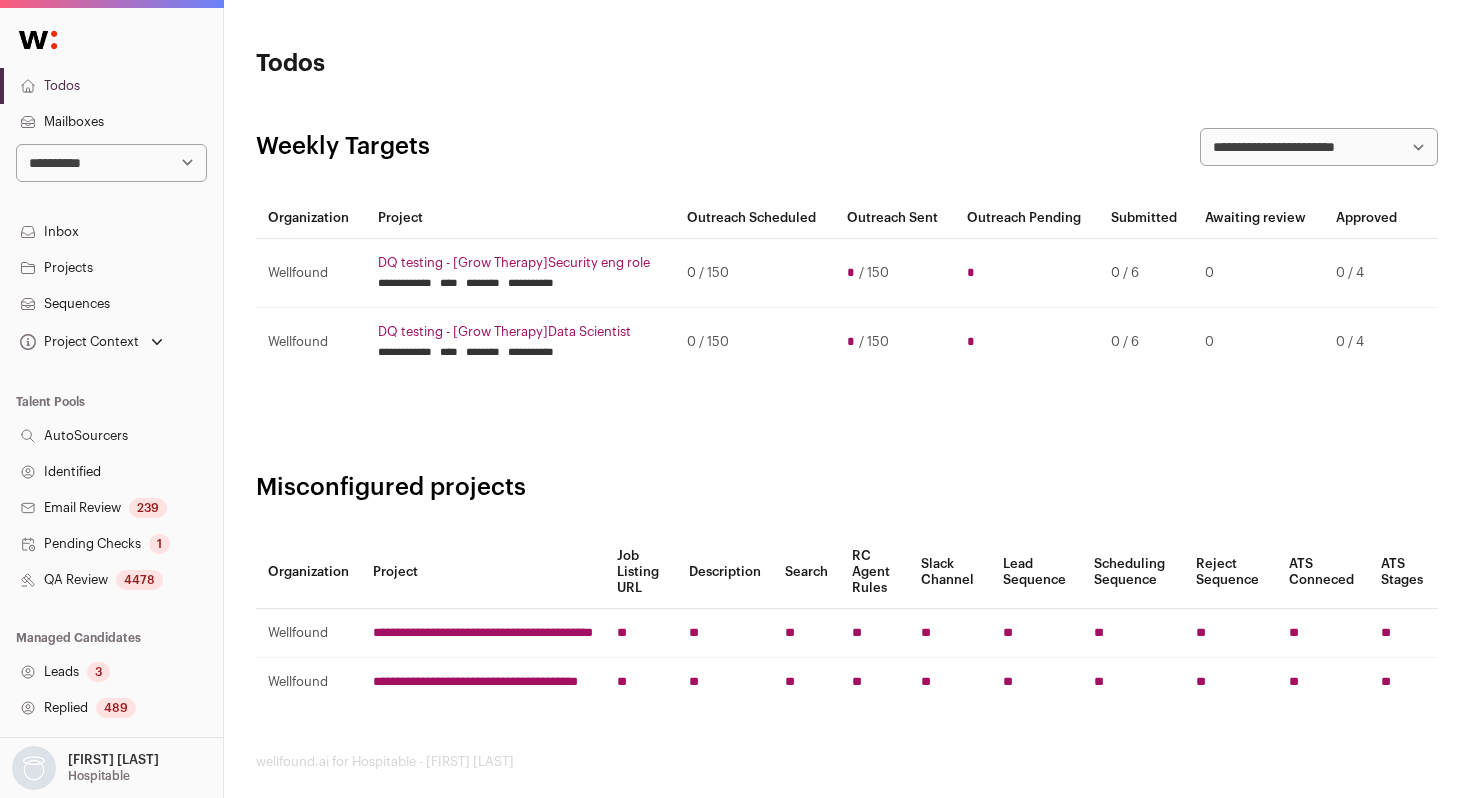 click on "QA Review
4478" at bounding box center (111, 580) 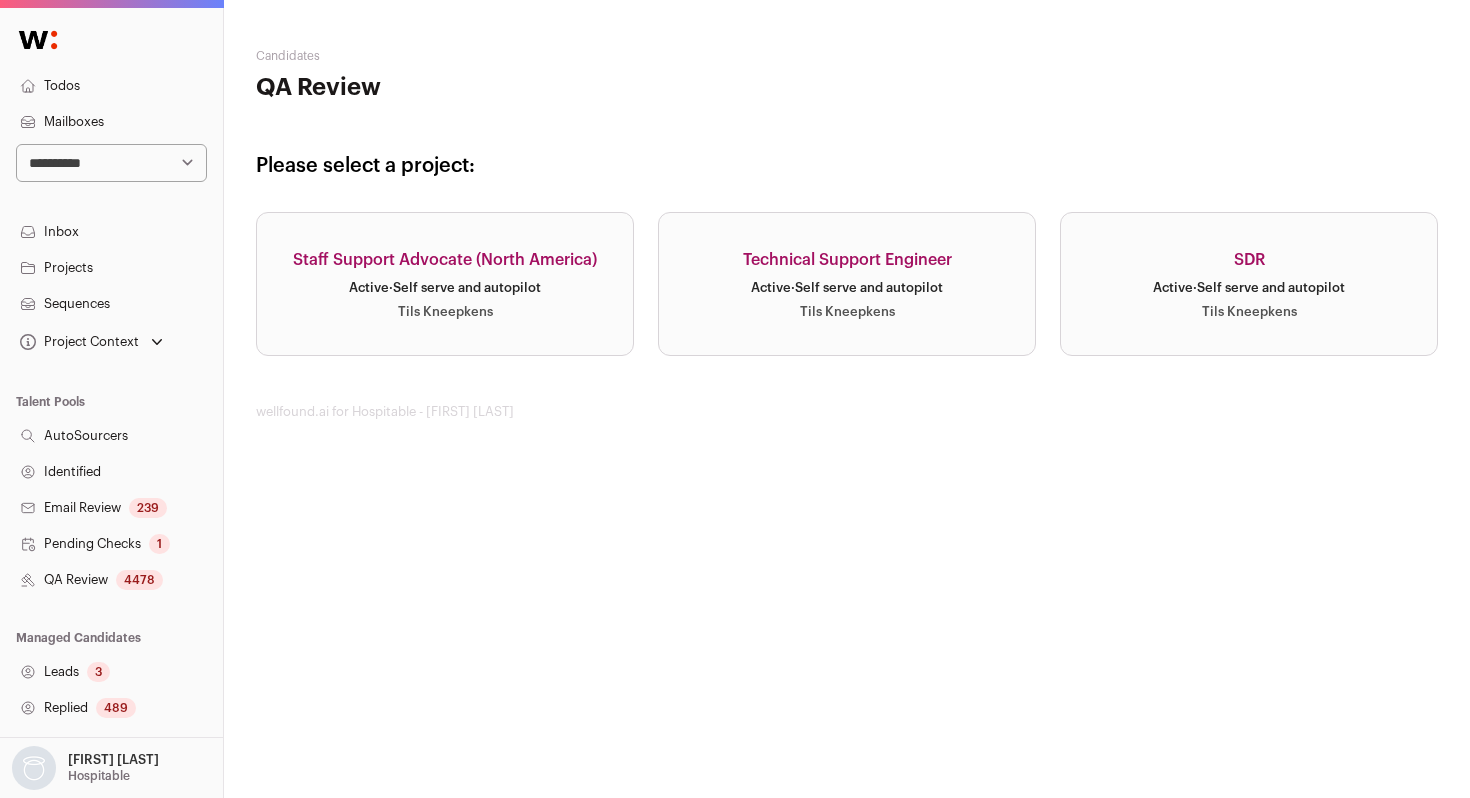click on "Active
·
Self serve and autopilot" at bounding box center (847, 288) 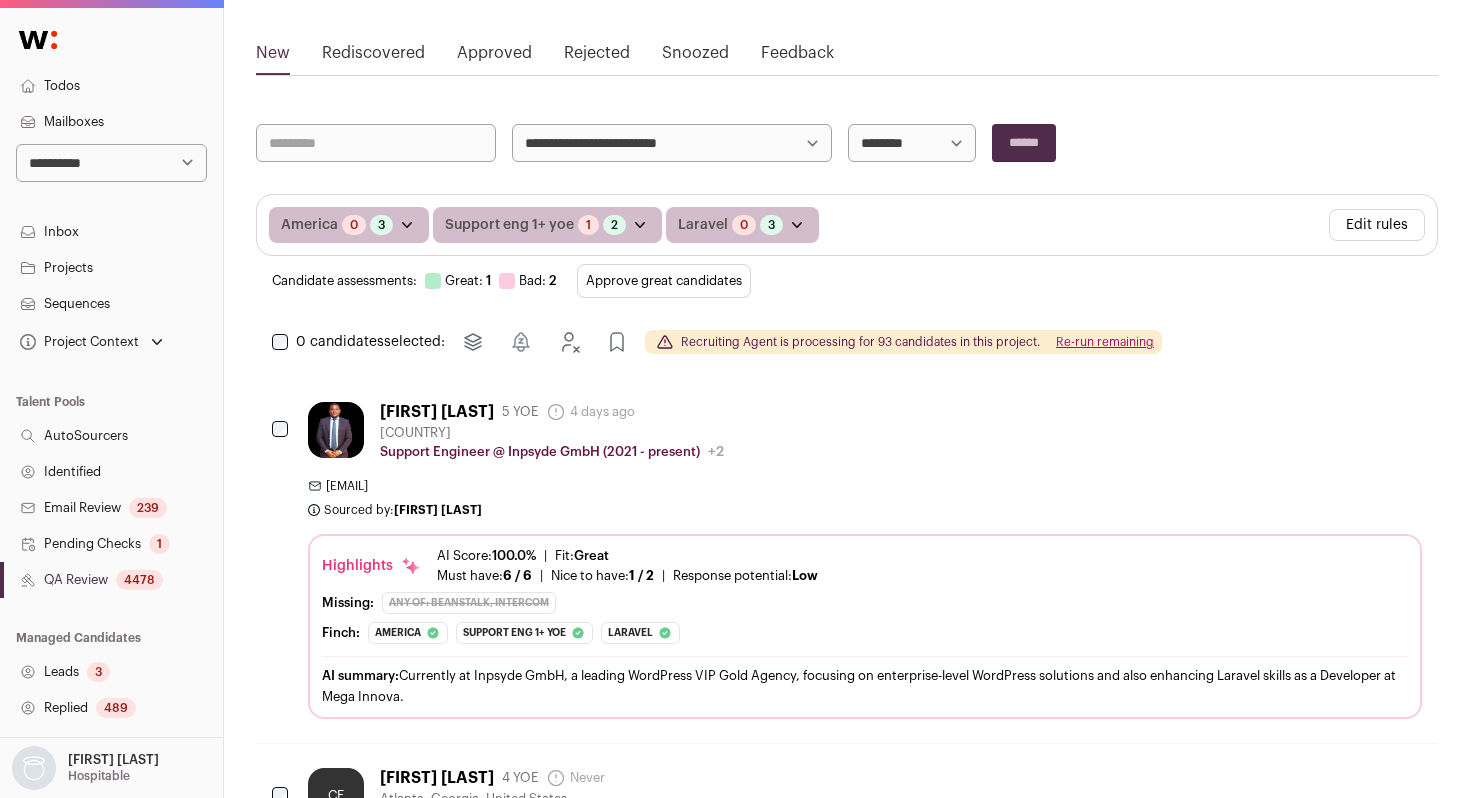 scroll, scrollTop: 251, scrollLeft: 0, axis: vertical 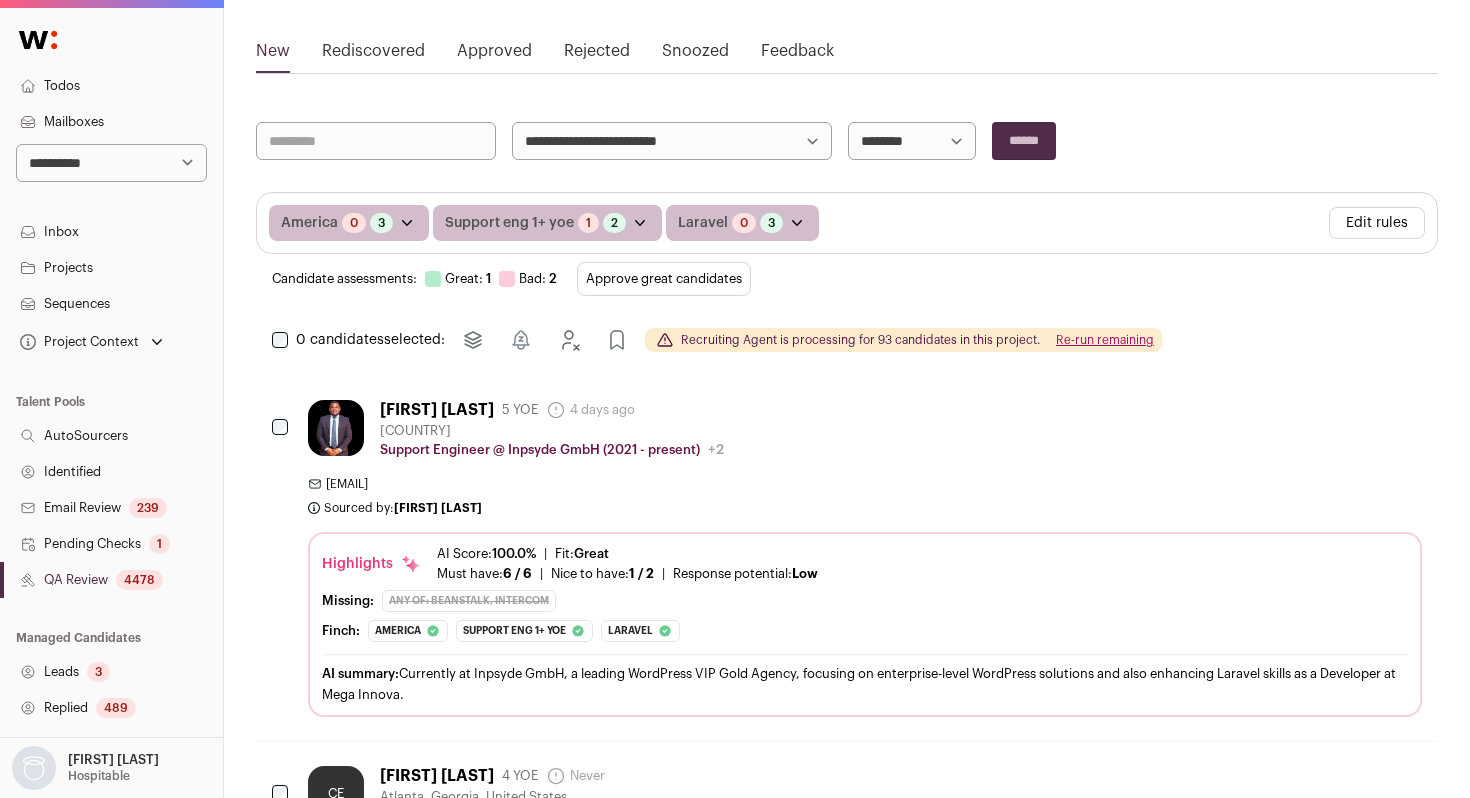 click on "Edit rules" at bounding box center [1377, 223] 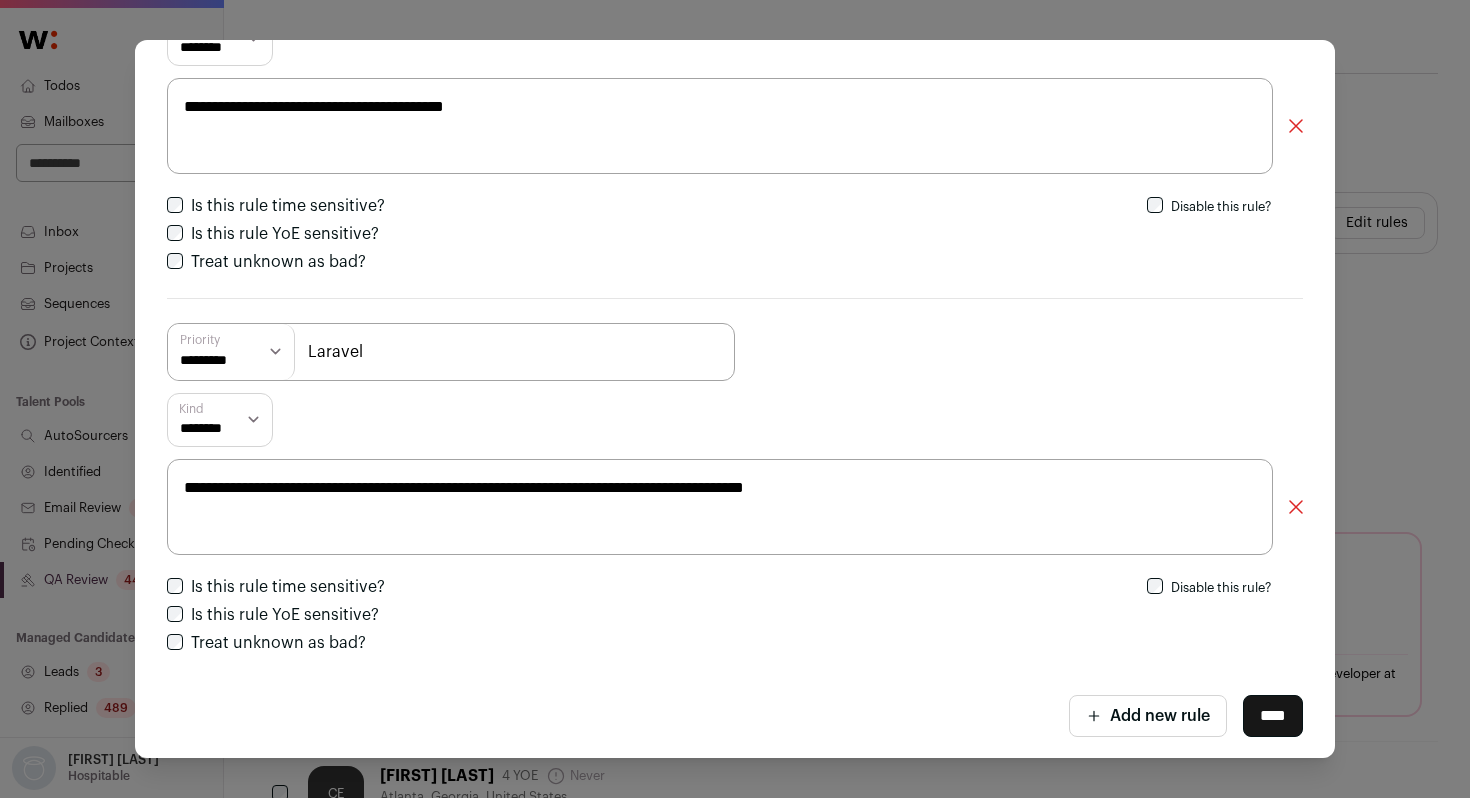 scroll, scrollTop: 595, scrollLeft: 0, axis: vertical 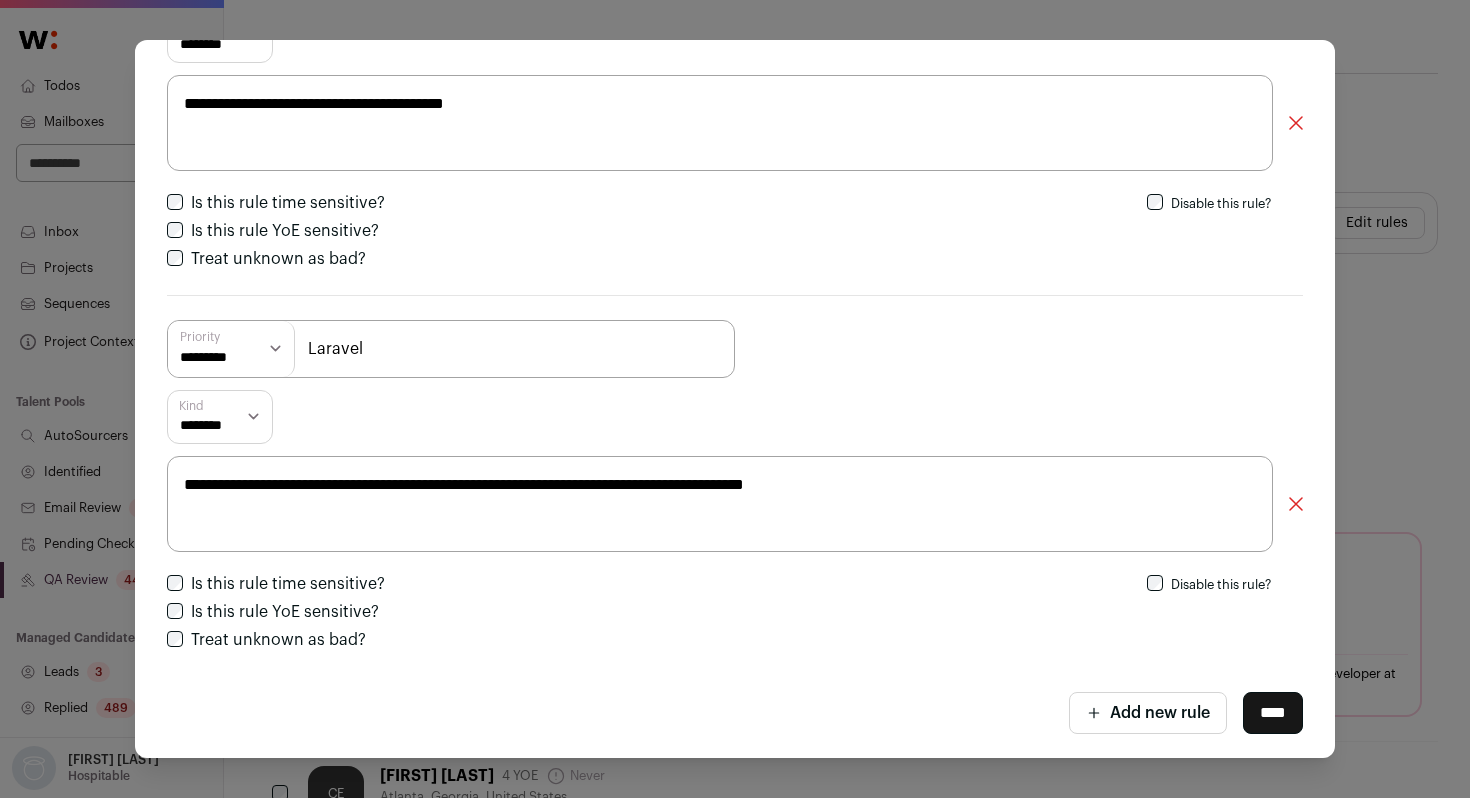 click on "**********" at bounding box center [735, 399] 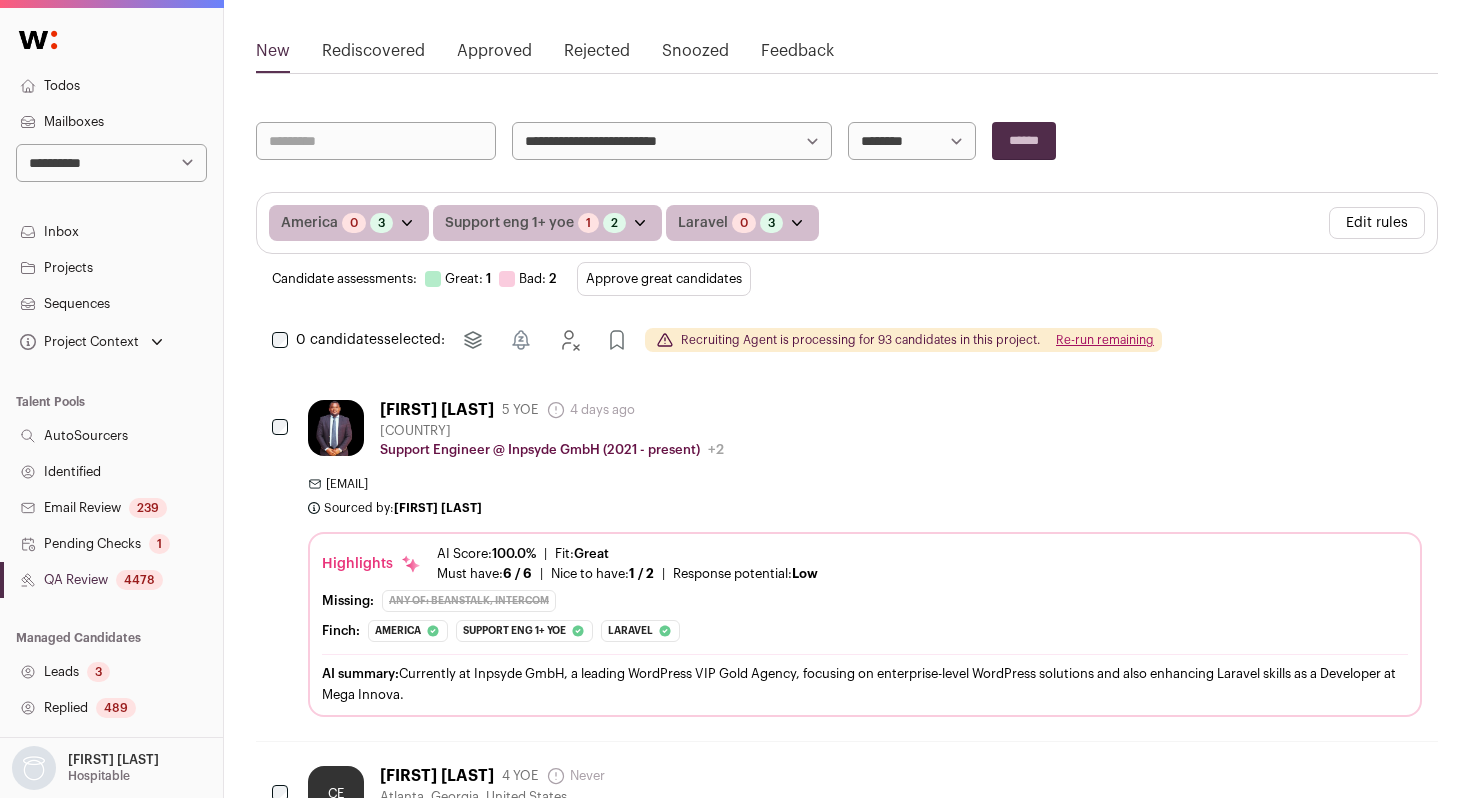click on "Edit rules" at bounding box center (1377, 223) 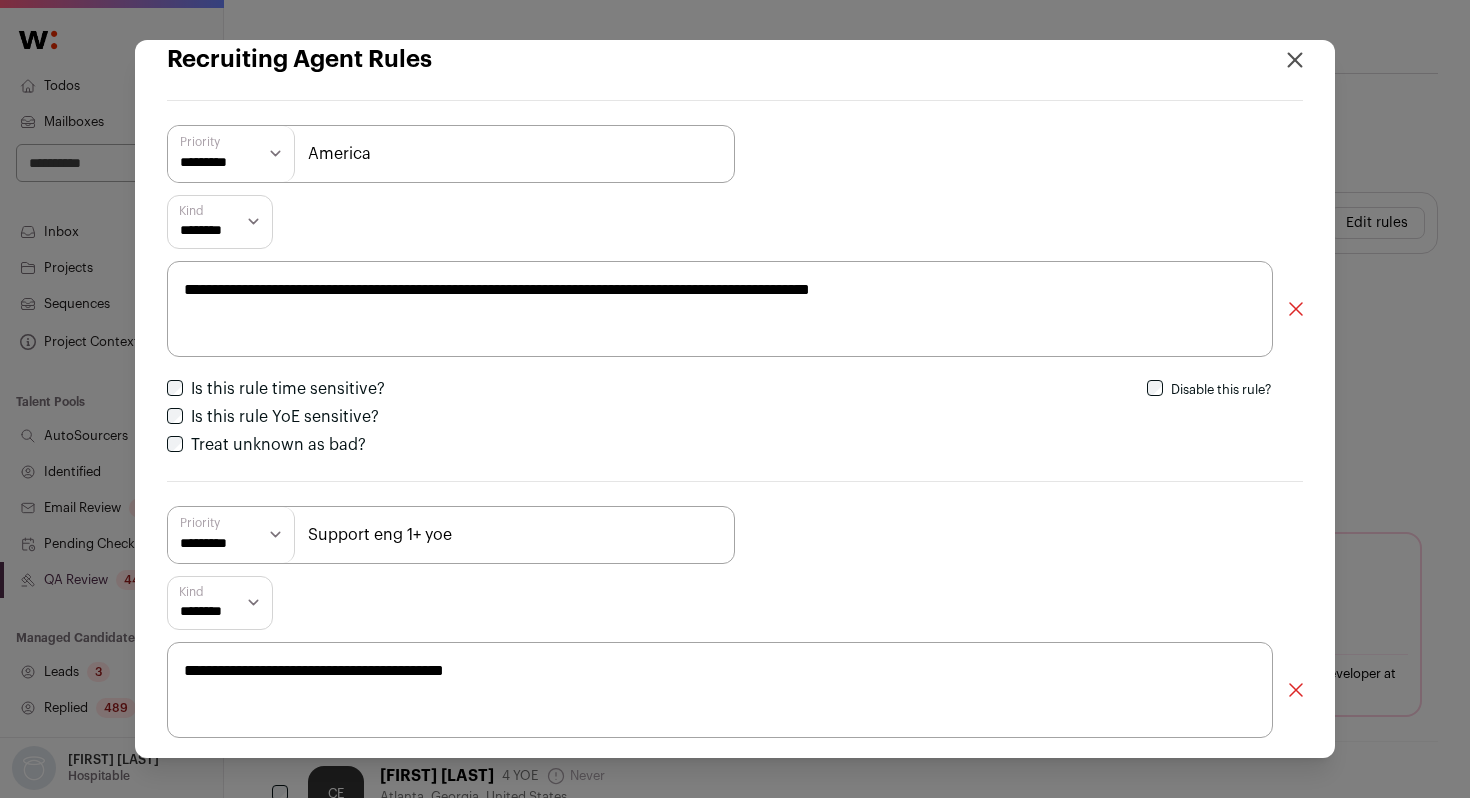scroll, scrollTop: 0, scrollLeft: 0, axis: both 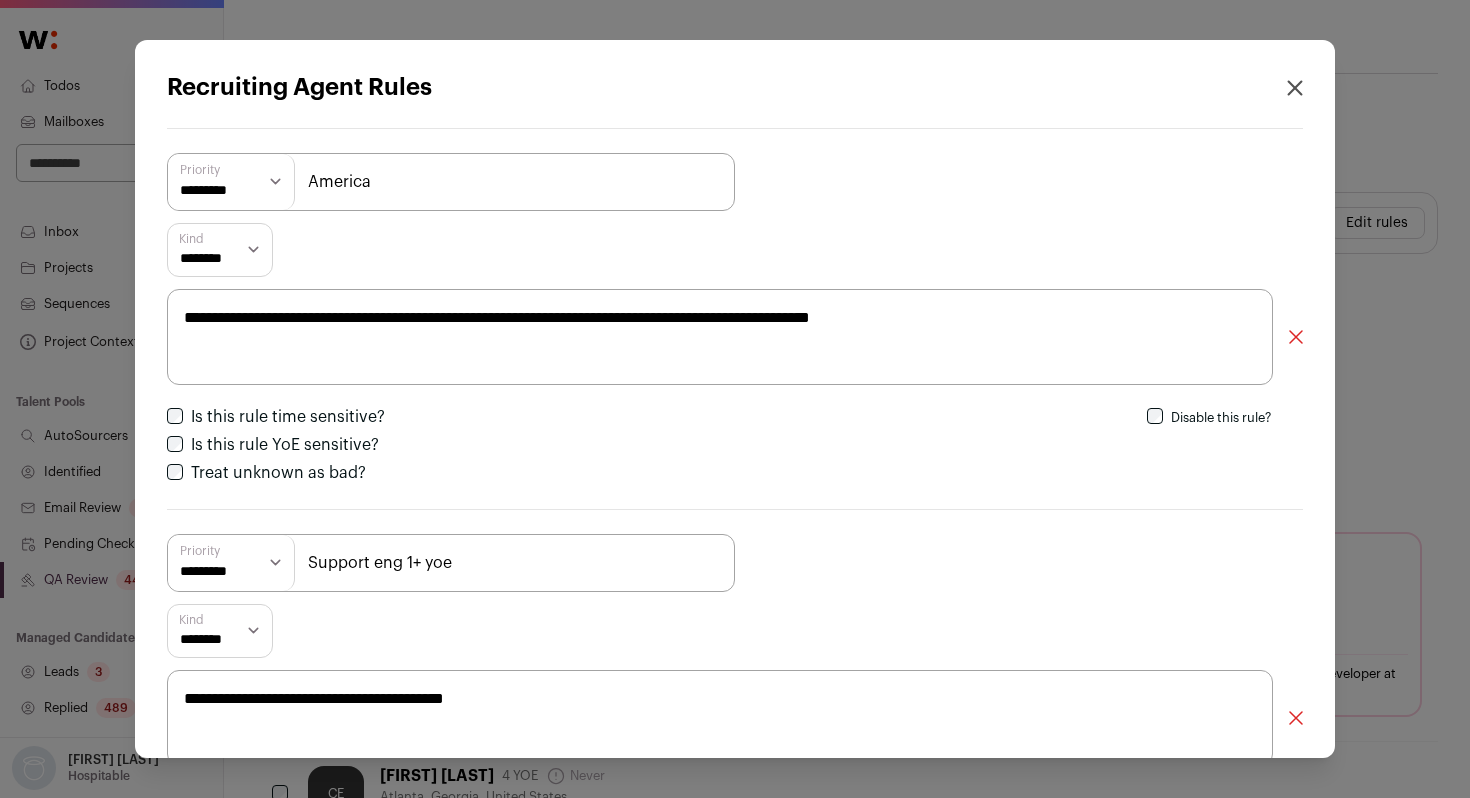 click on "**********" at bounding box center (735, 399) 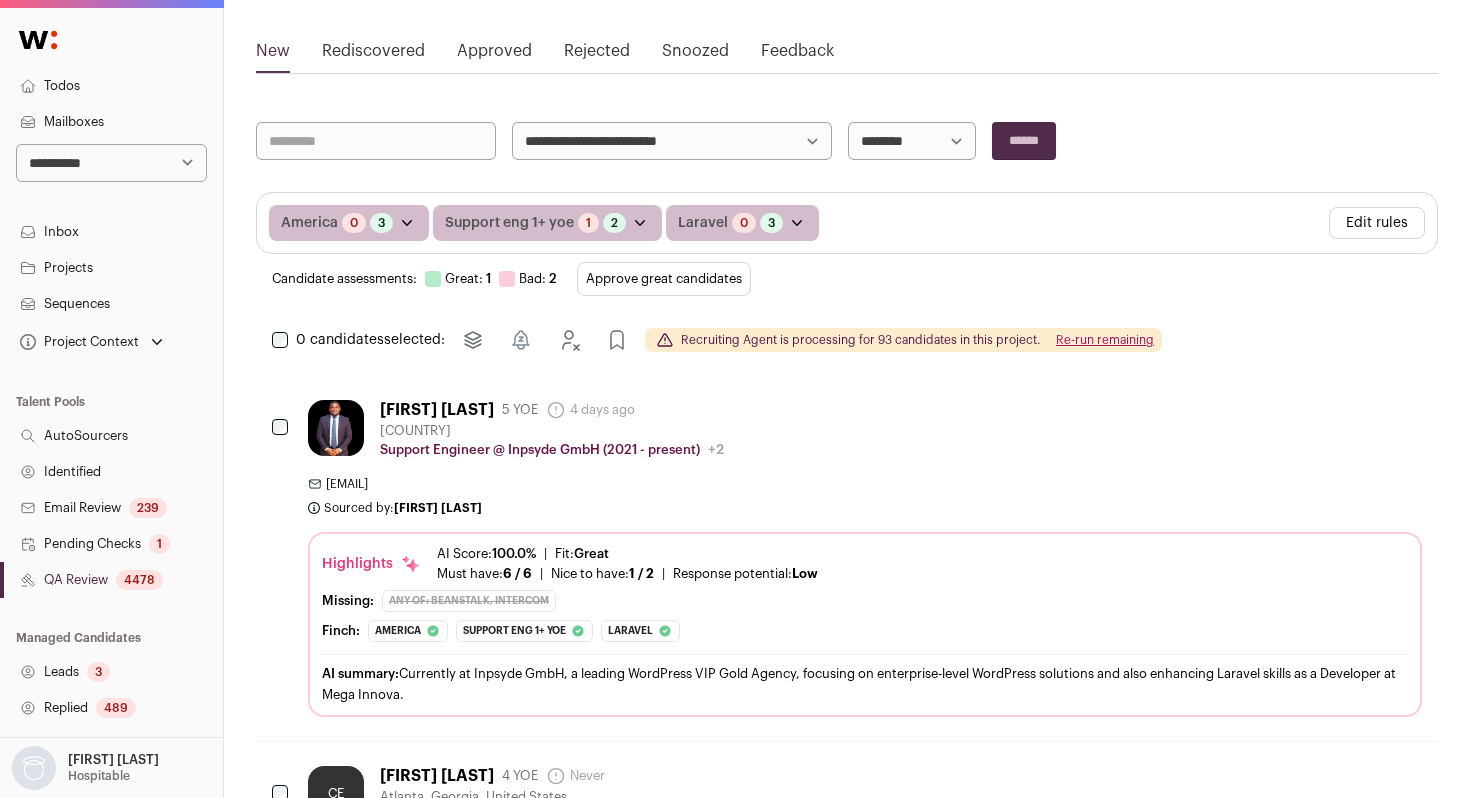 click on "Identified" at bounding box center [111, 472] 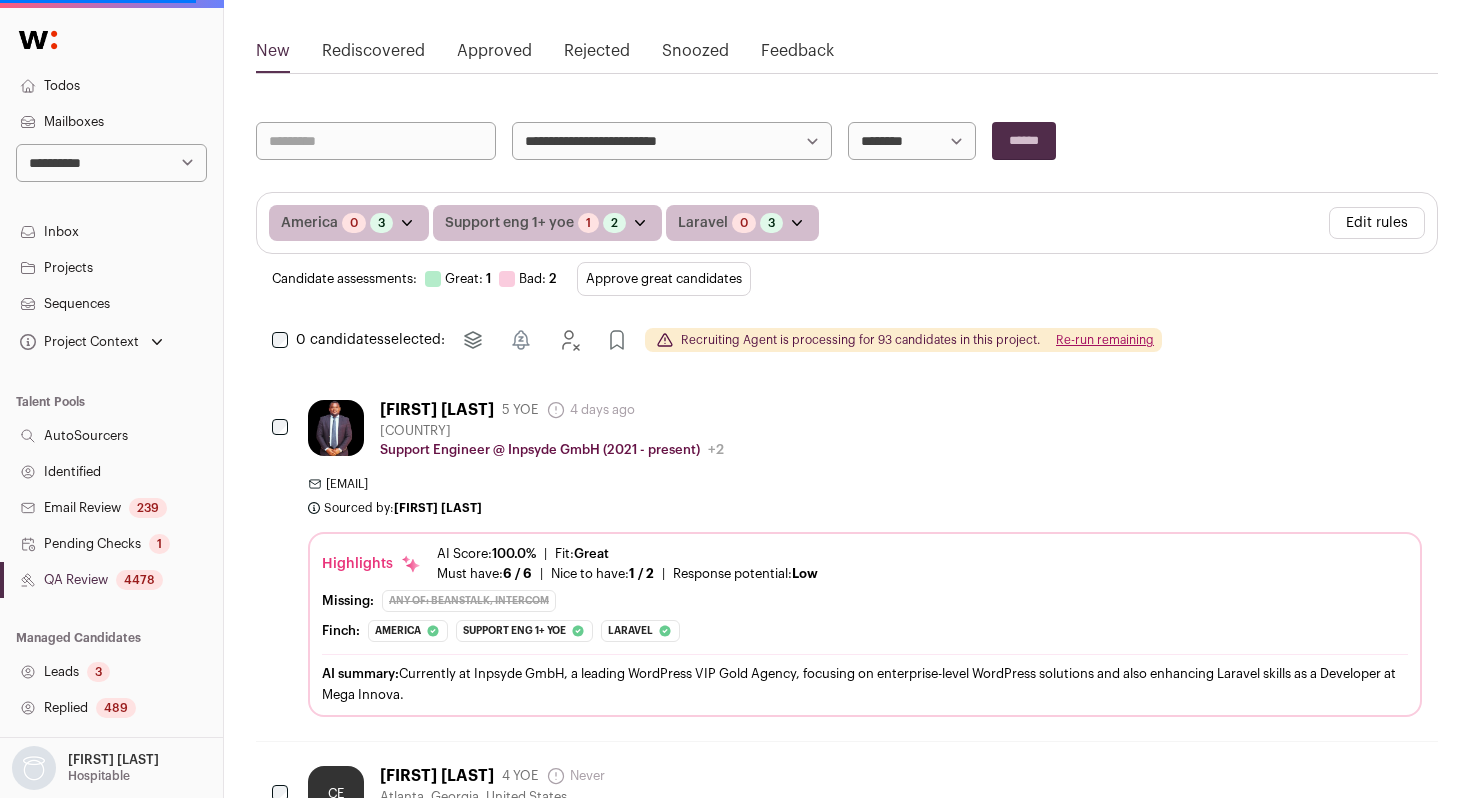 scroll, scrollTop: 0, scrollLeft: 0, axis: both 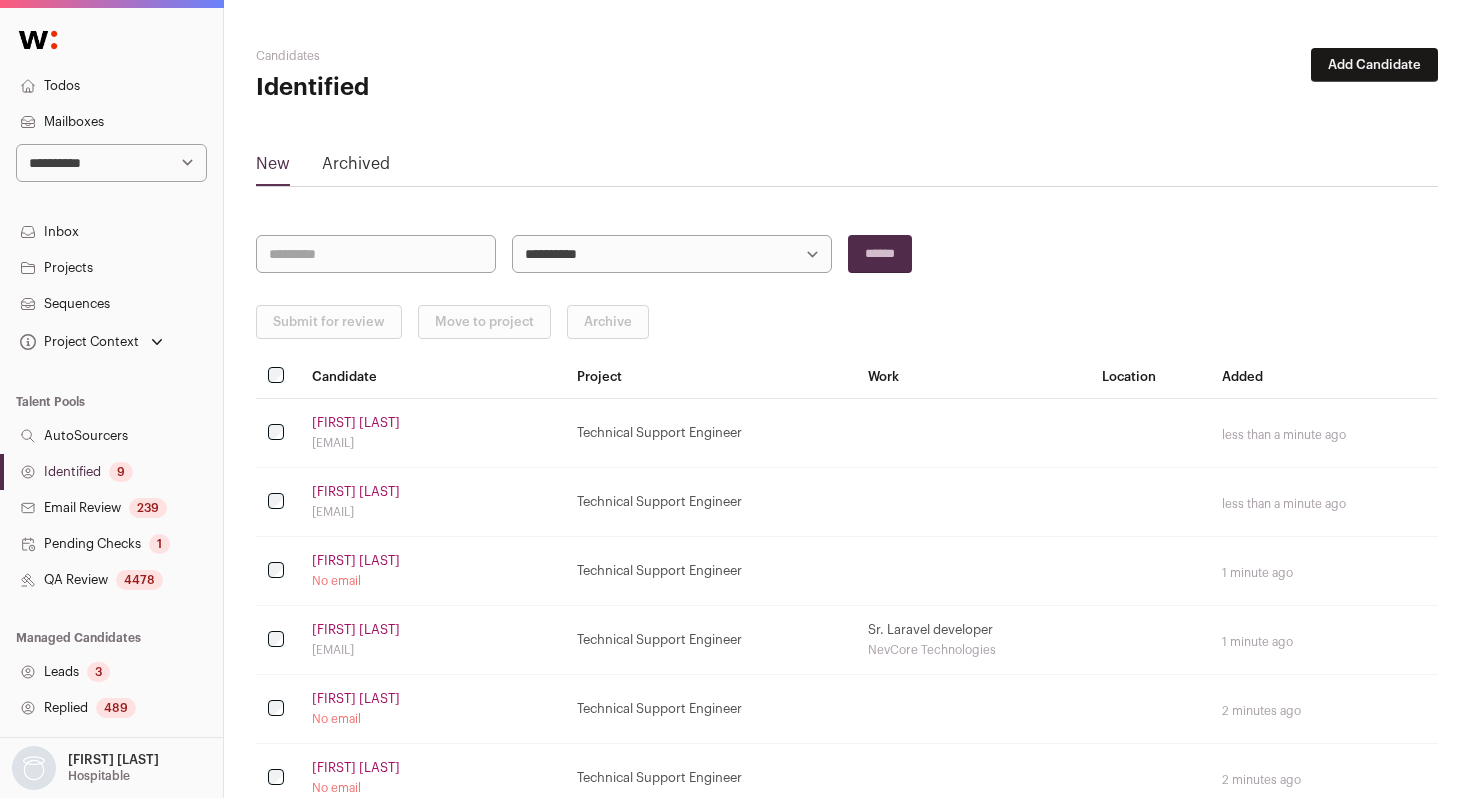 click on "[FIRST] [LAST]" at bounding box center (356, 561) 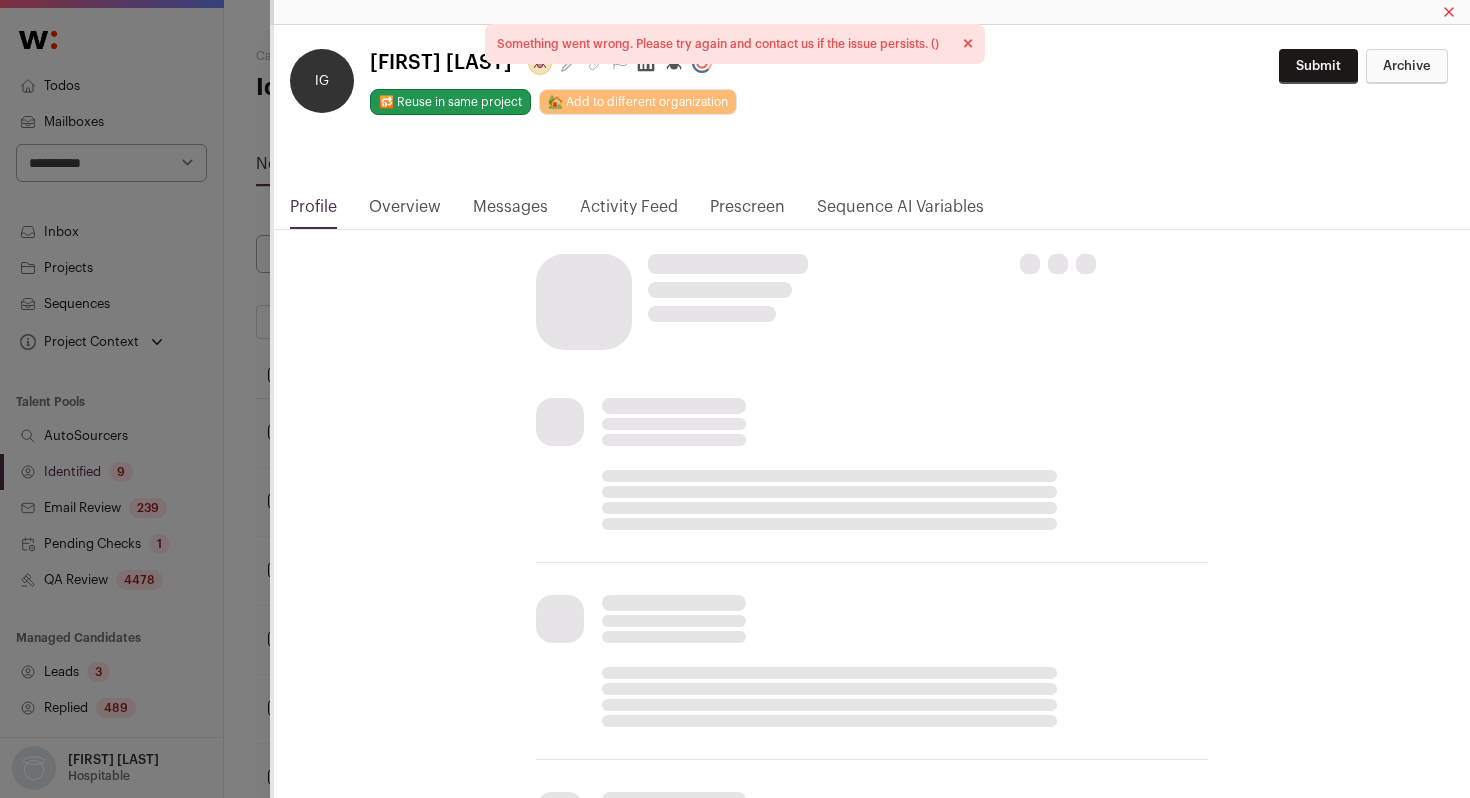 click on "**********" at bounding box center [735, 399] 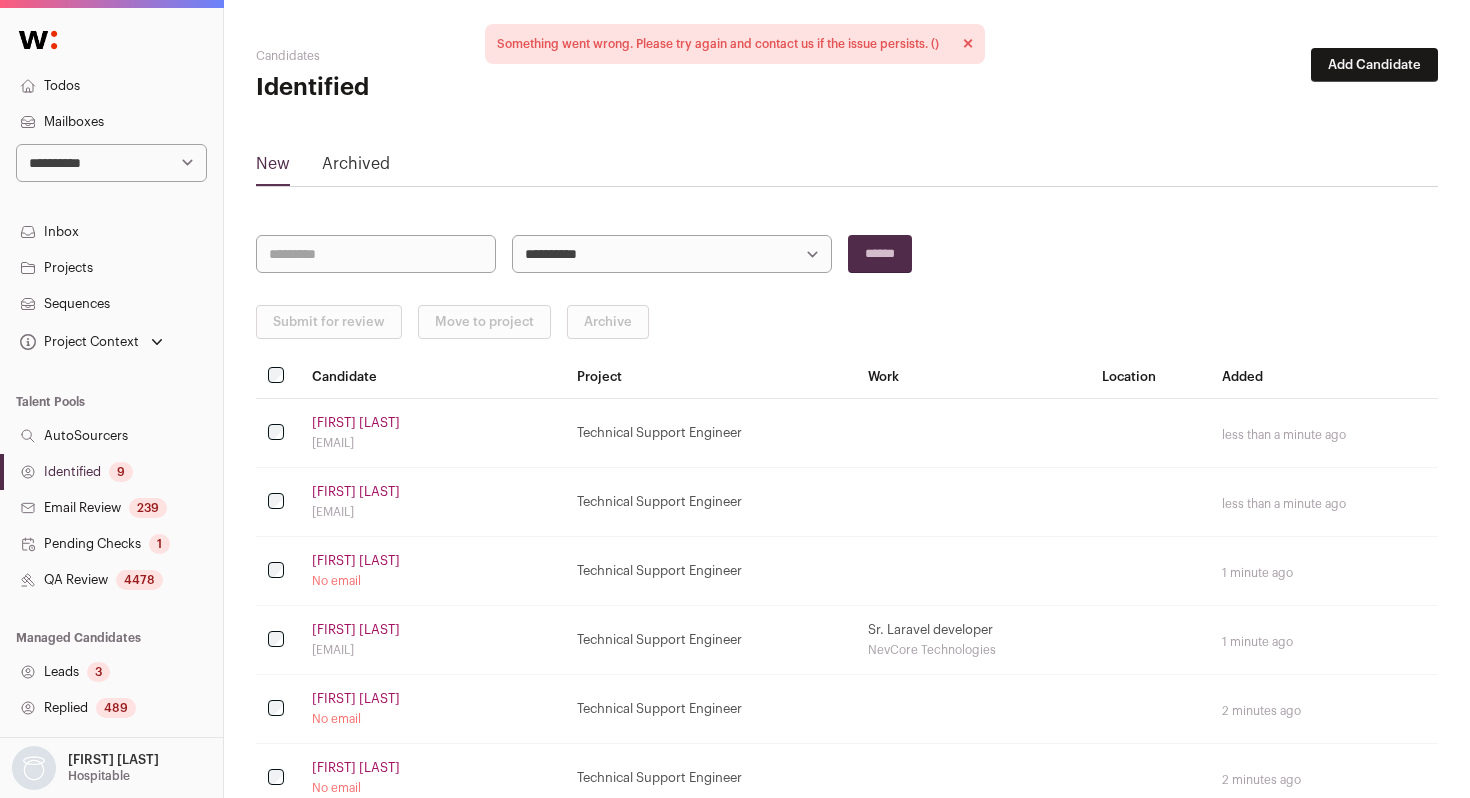 click on "Identified
9" at bounding box center (111, 472) 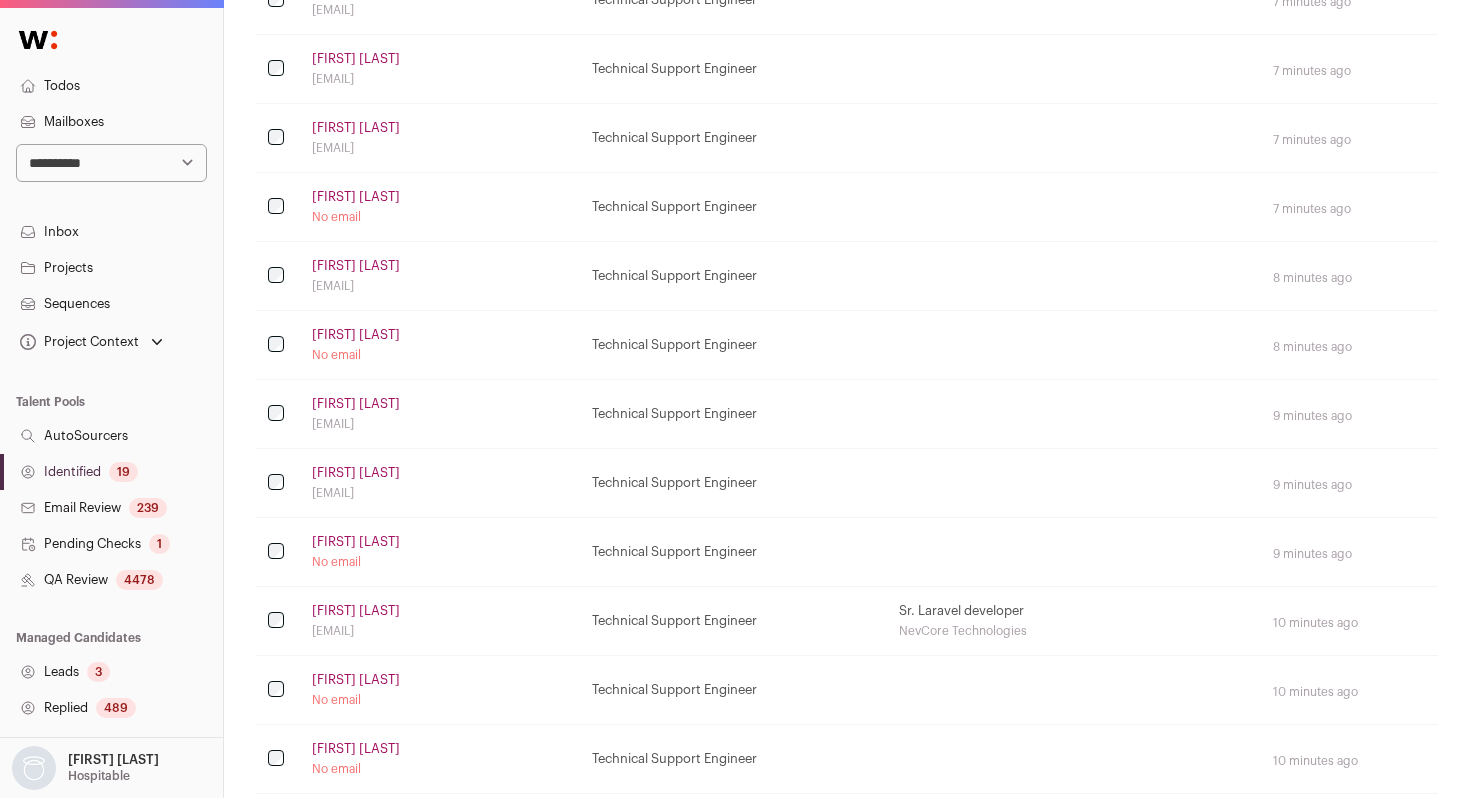 scroll, scrollTop: 1023, scrollLeft: 0, axis: vertical 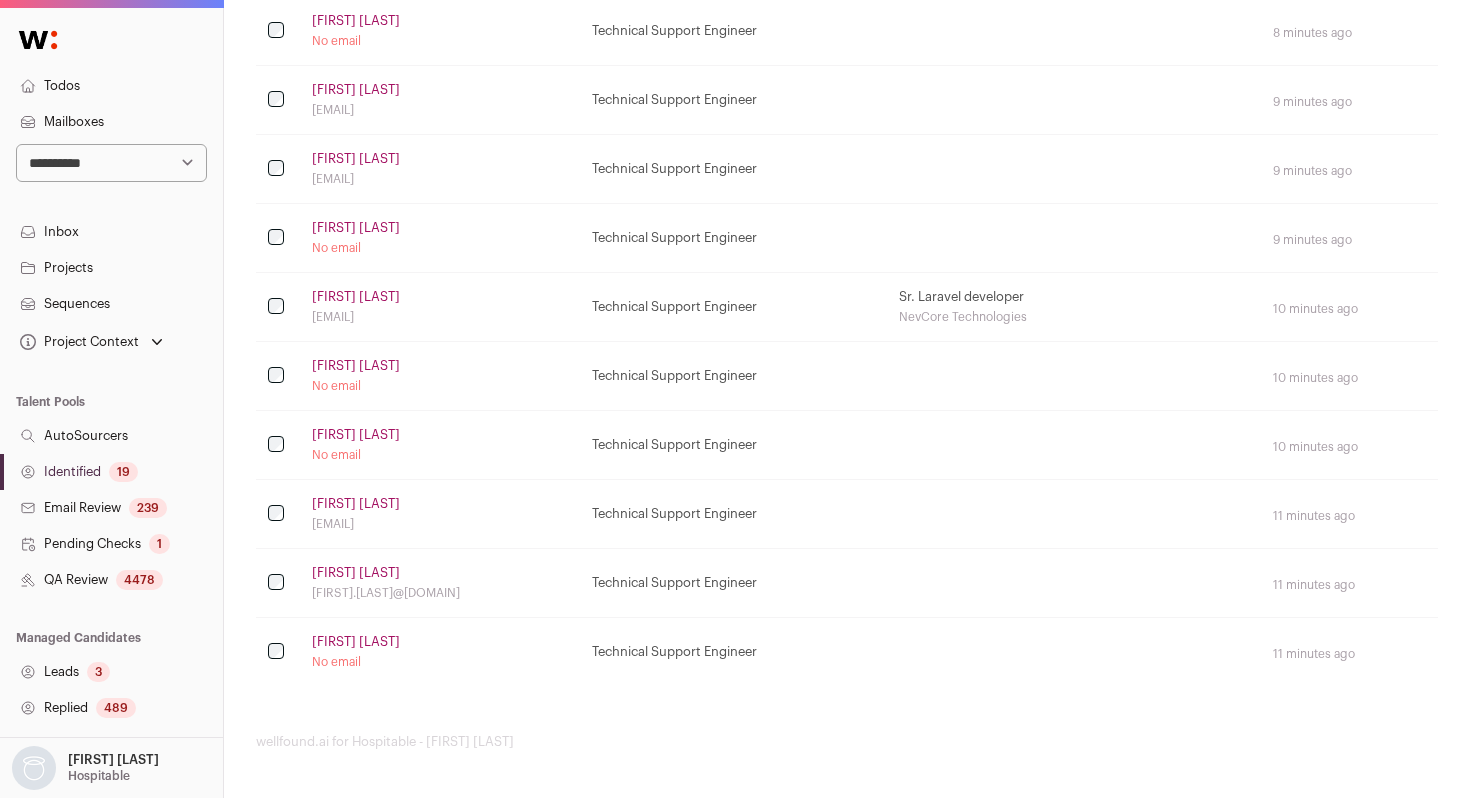 click on "19" at bounding box center (123, 472) 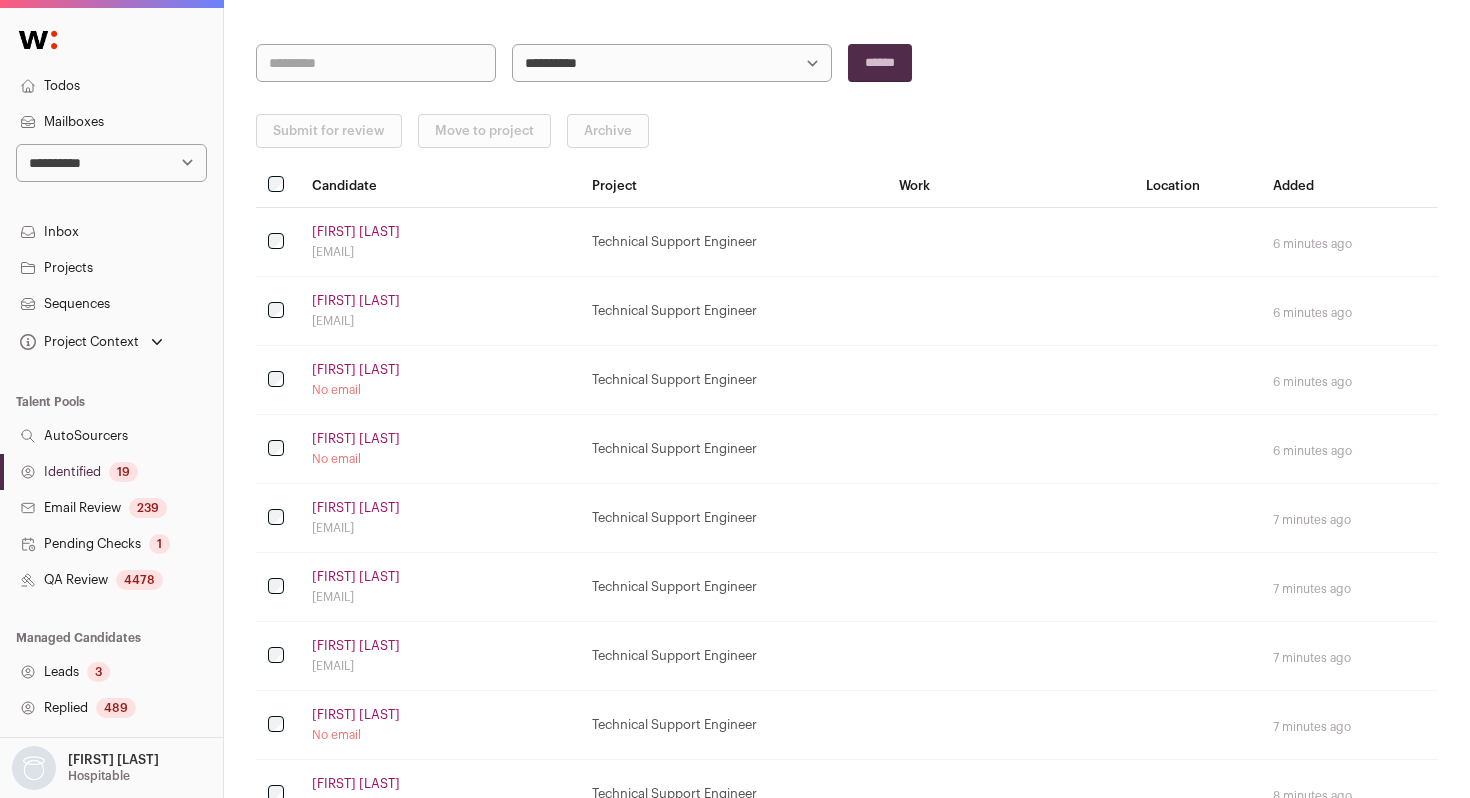 scroll, scrollTop: 198, scrollLeft: 0, axis: vertical 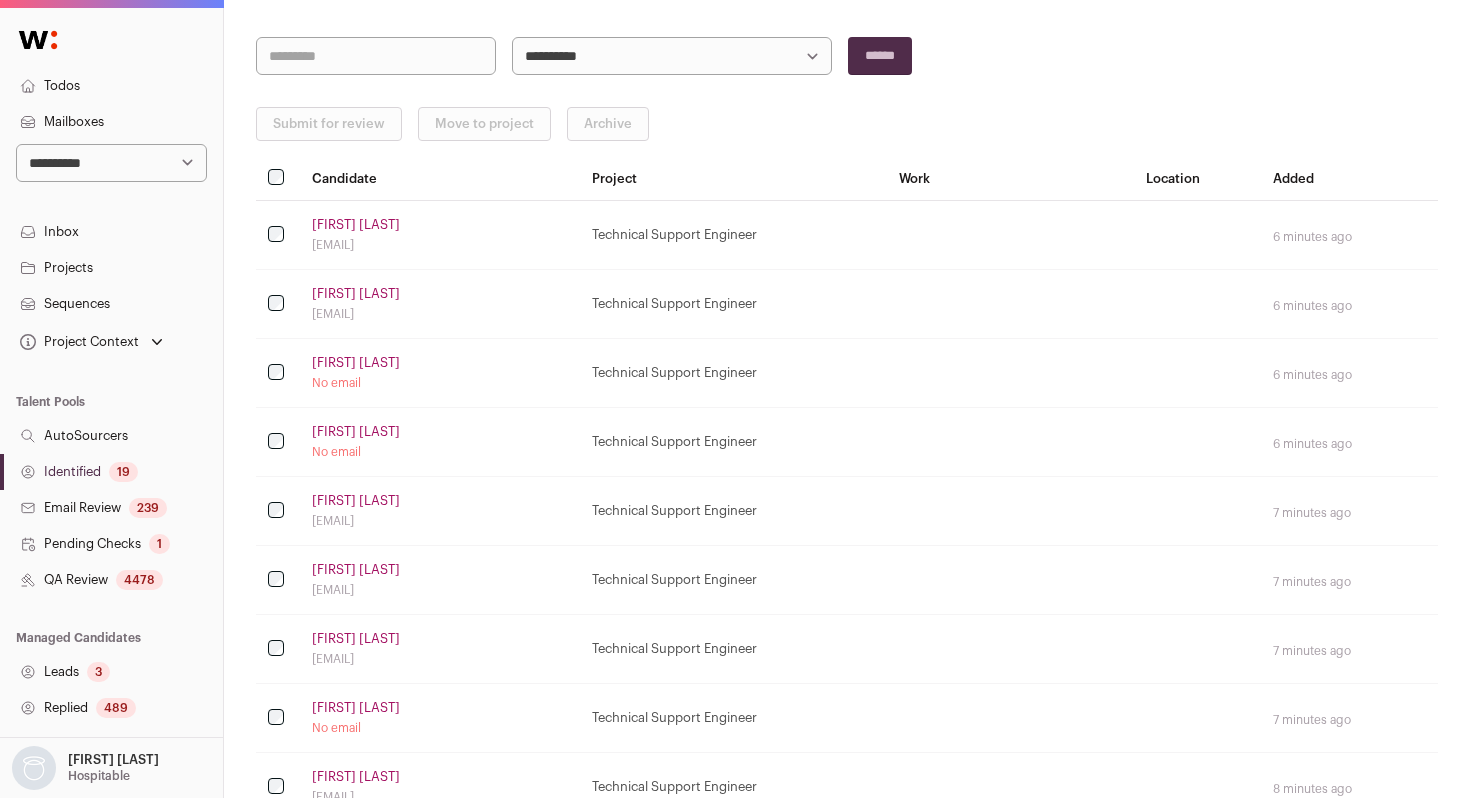 click on "[FIRST] [LAST]" at bounding box center [356, 225] 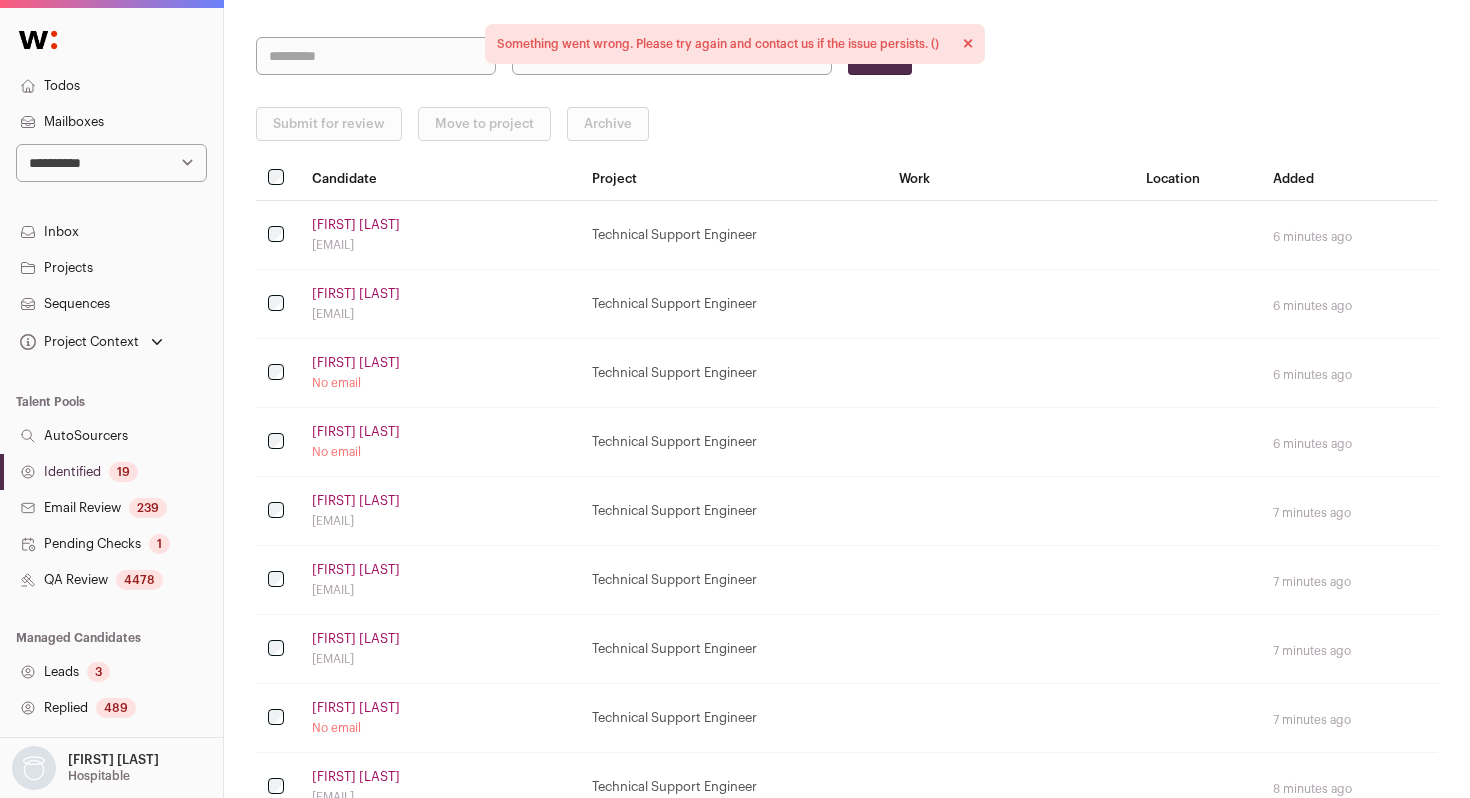 click on "[FIRST] [LAST]" at bounding box center [356, 363] 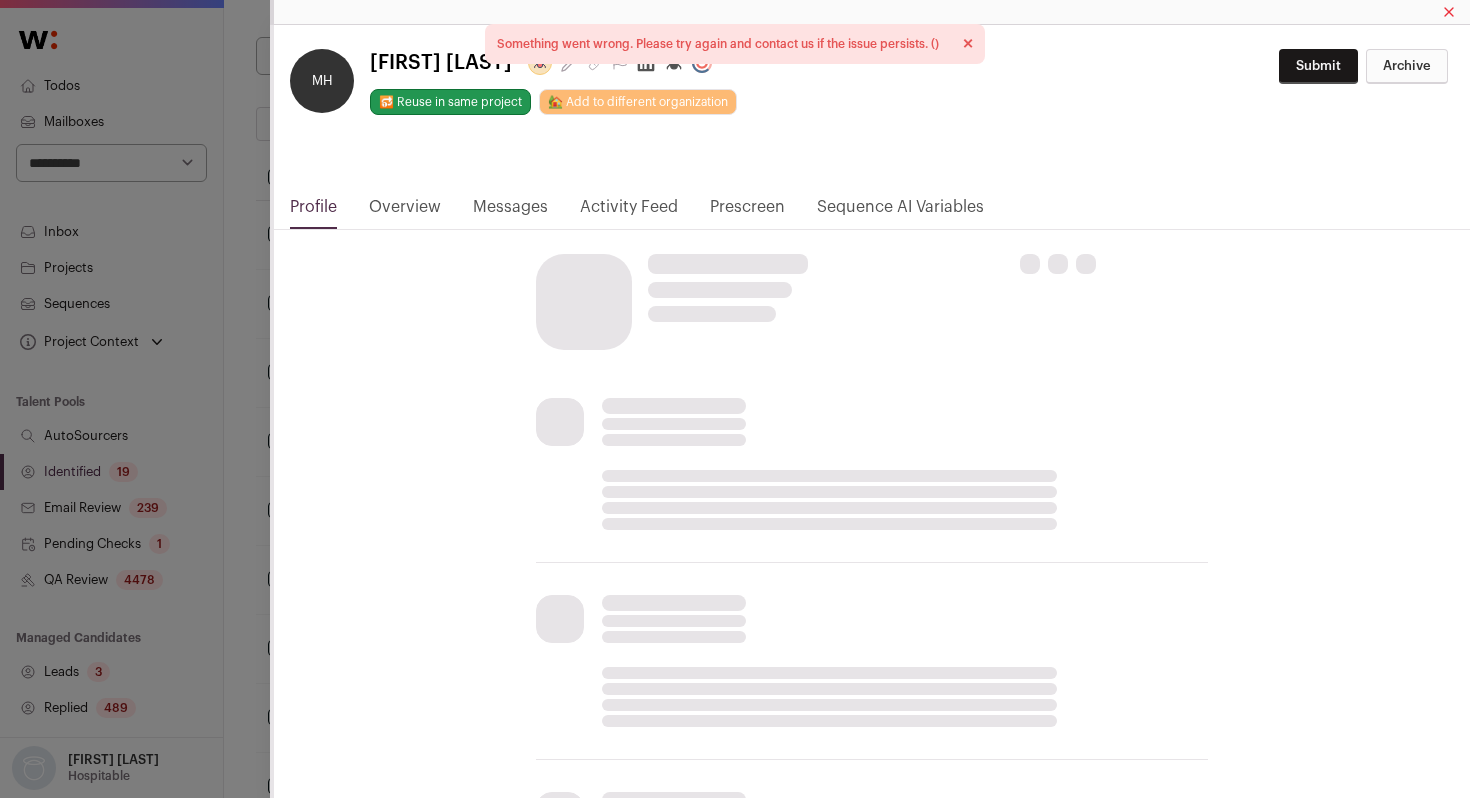 click 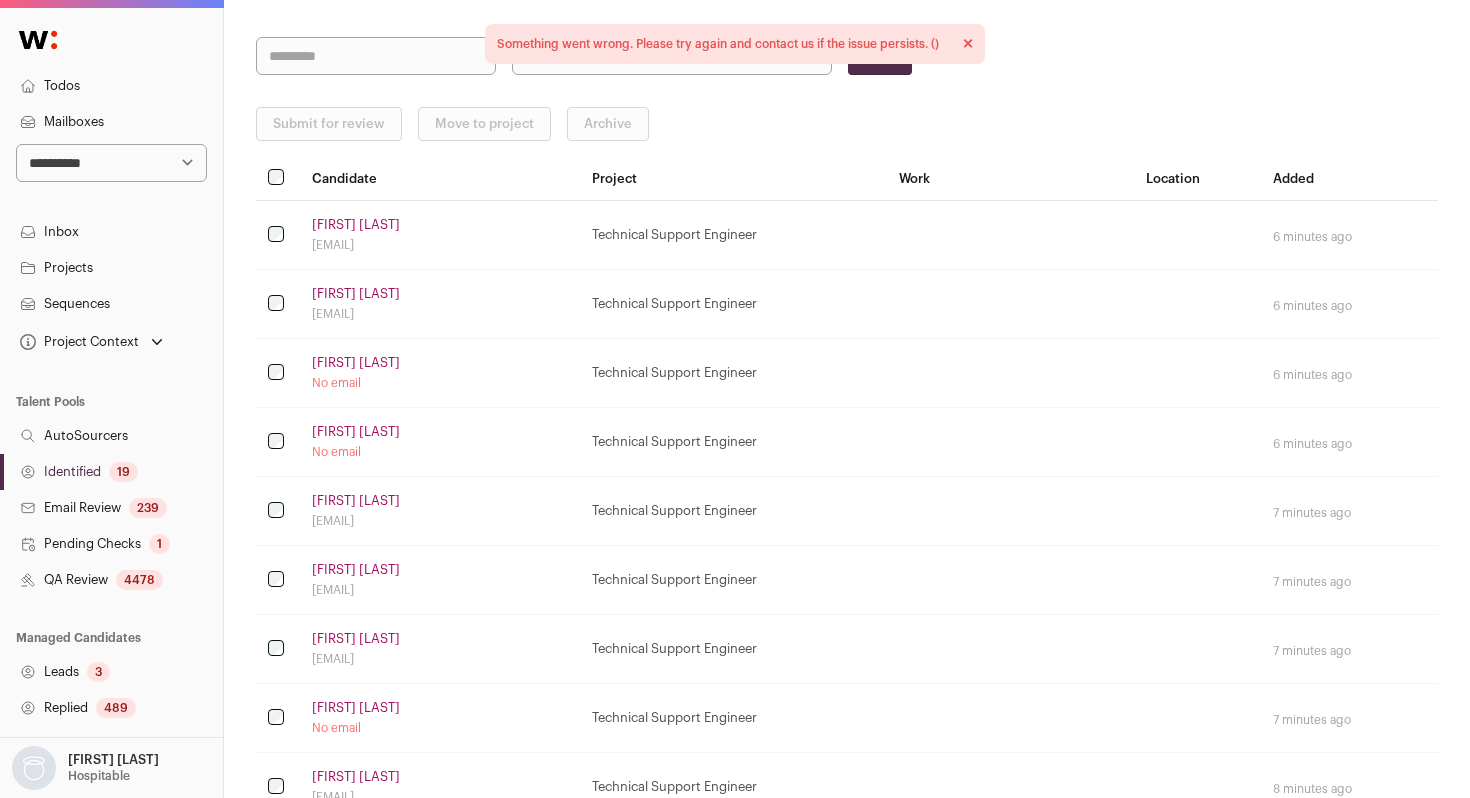 click on "Identified
19" at bounding box center (111, 472) 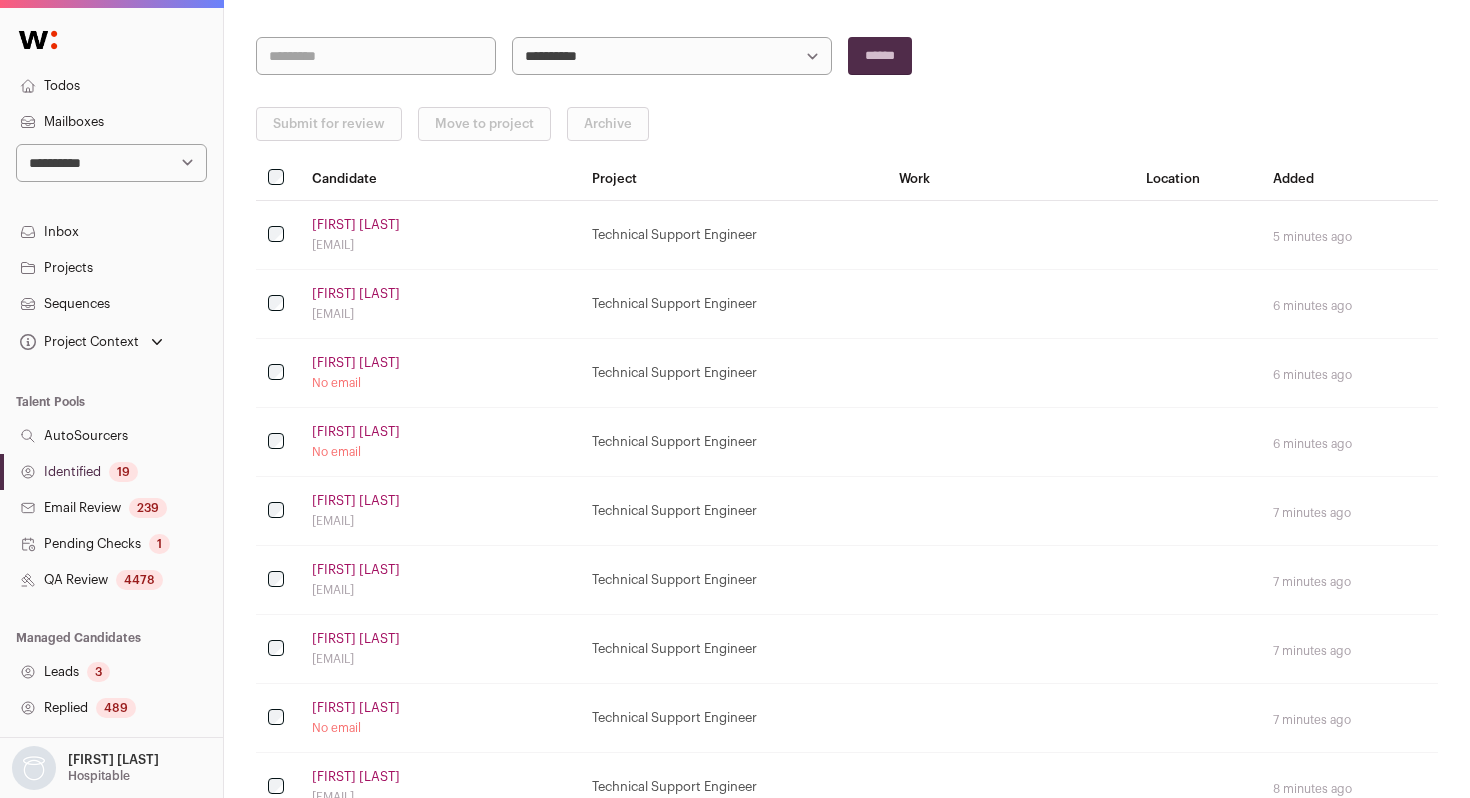 scroll, scrollTop: 0, scrollLeft: 0, axis: both 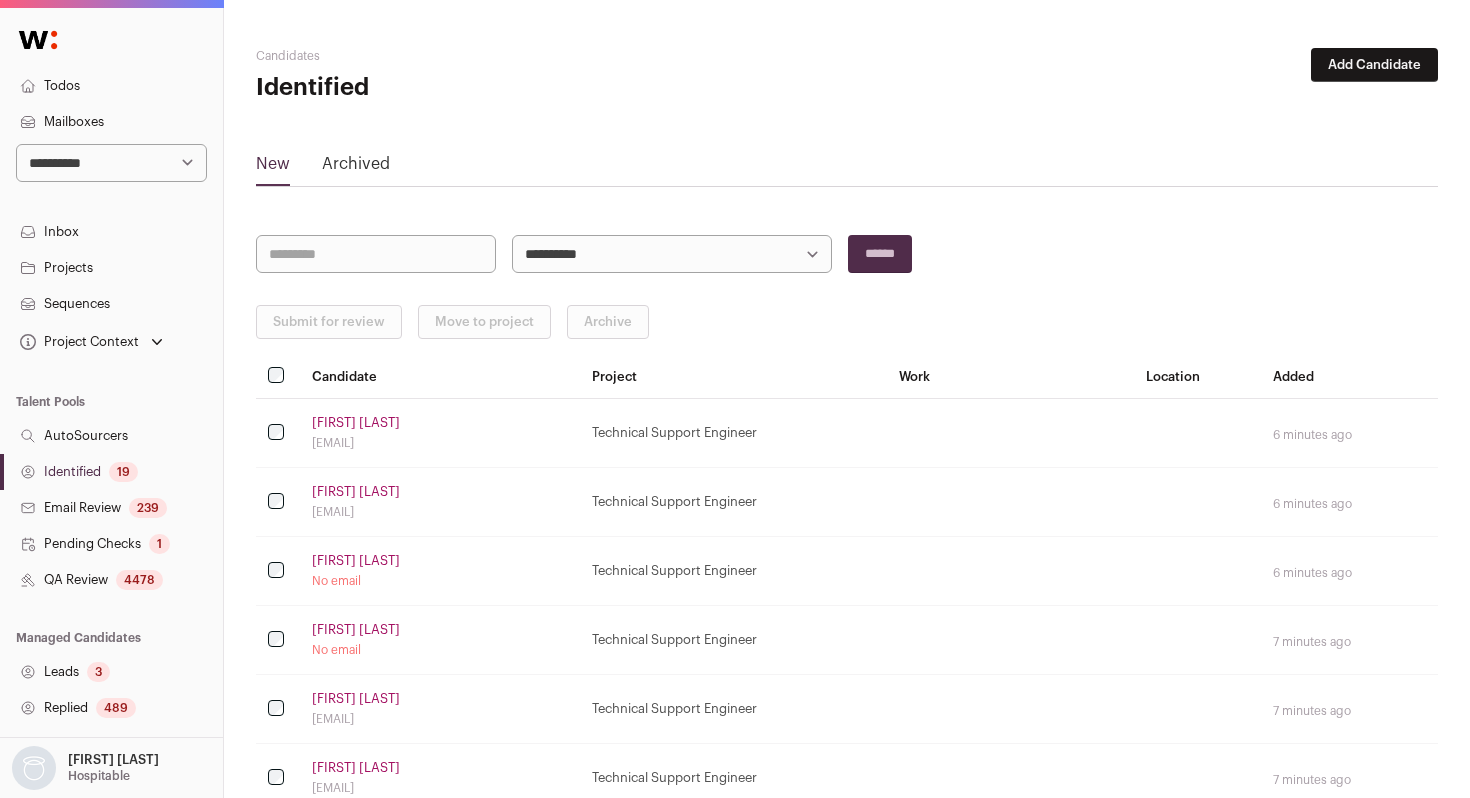 click on "QA Review
4478" at bounding box center (111, 580) 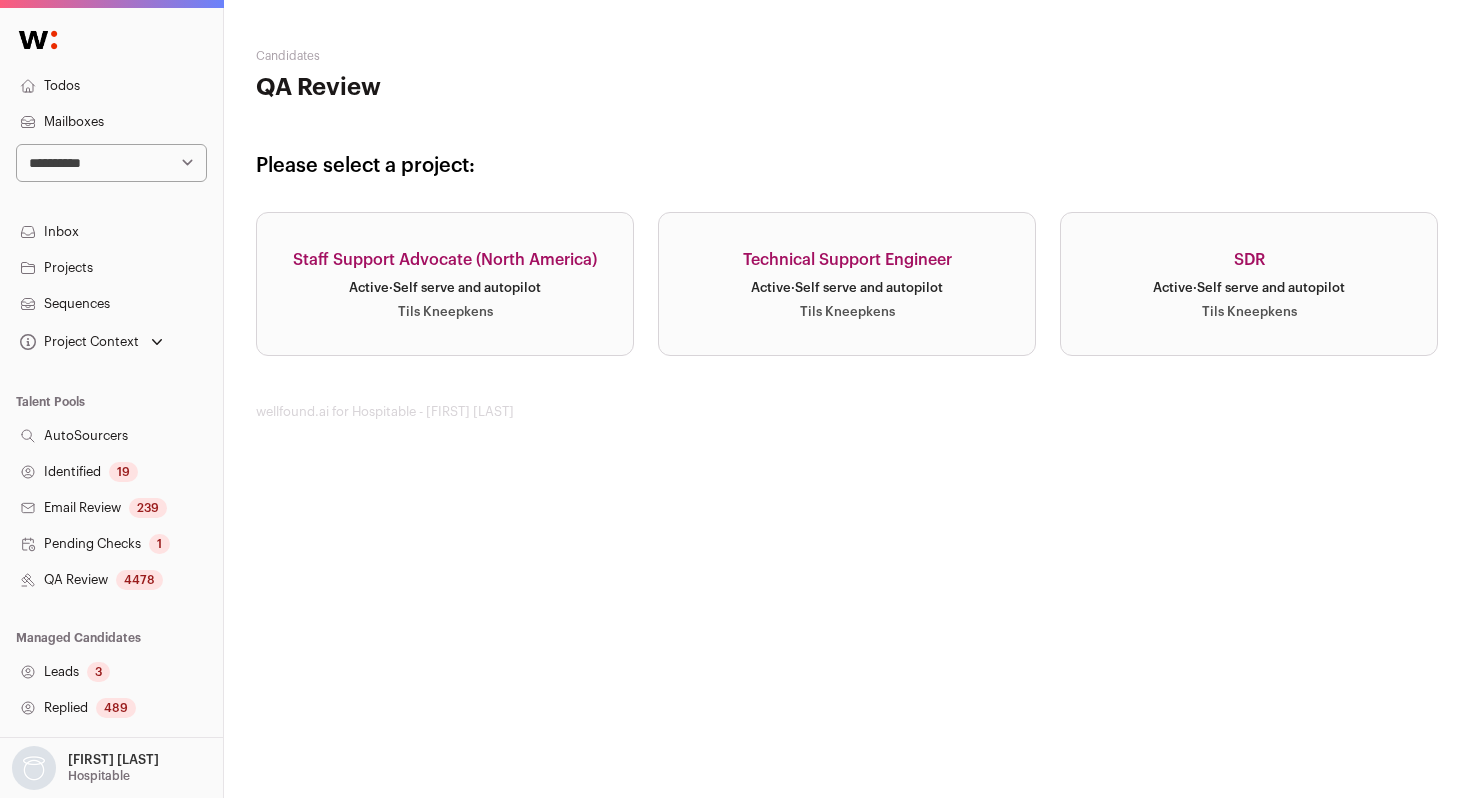 click on "Technical Support Engineer
Active
·
Self serve and autopilot
[FIRST] [LAST]" at bounding box center (847, 284) 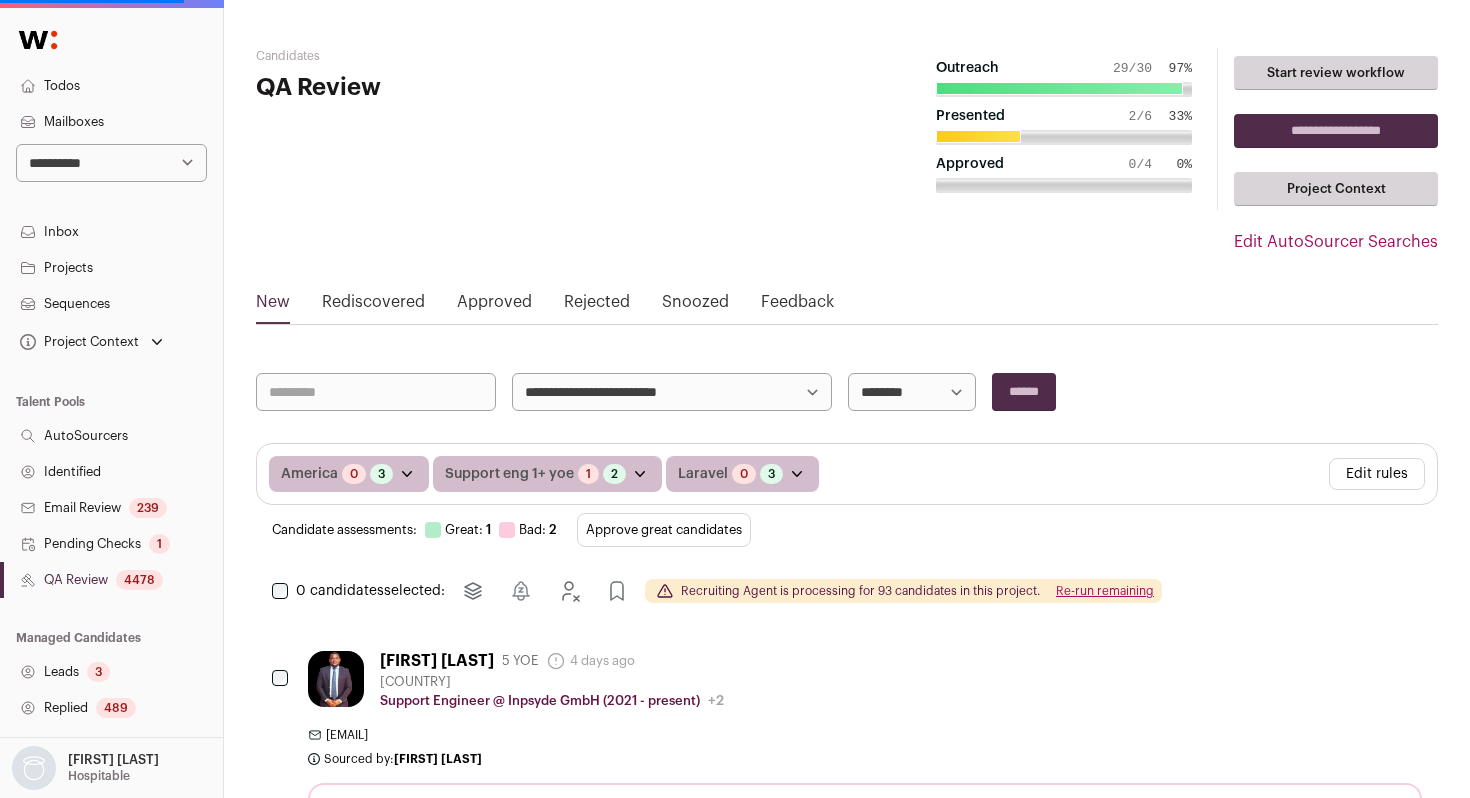 click on "Email Review
239" at bounding box center (111, 508) 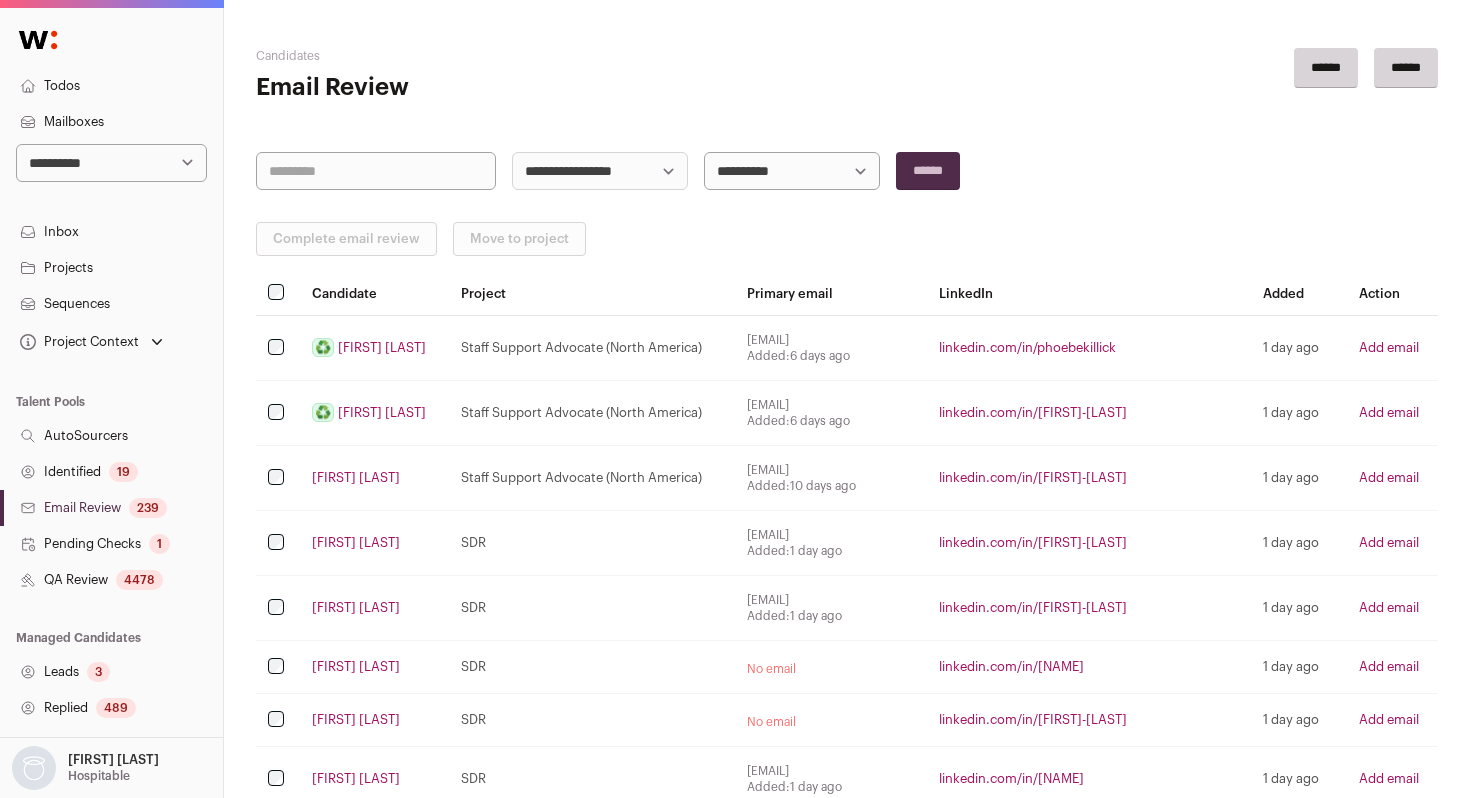 click on "**********" at bounding box center [735, 1692] 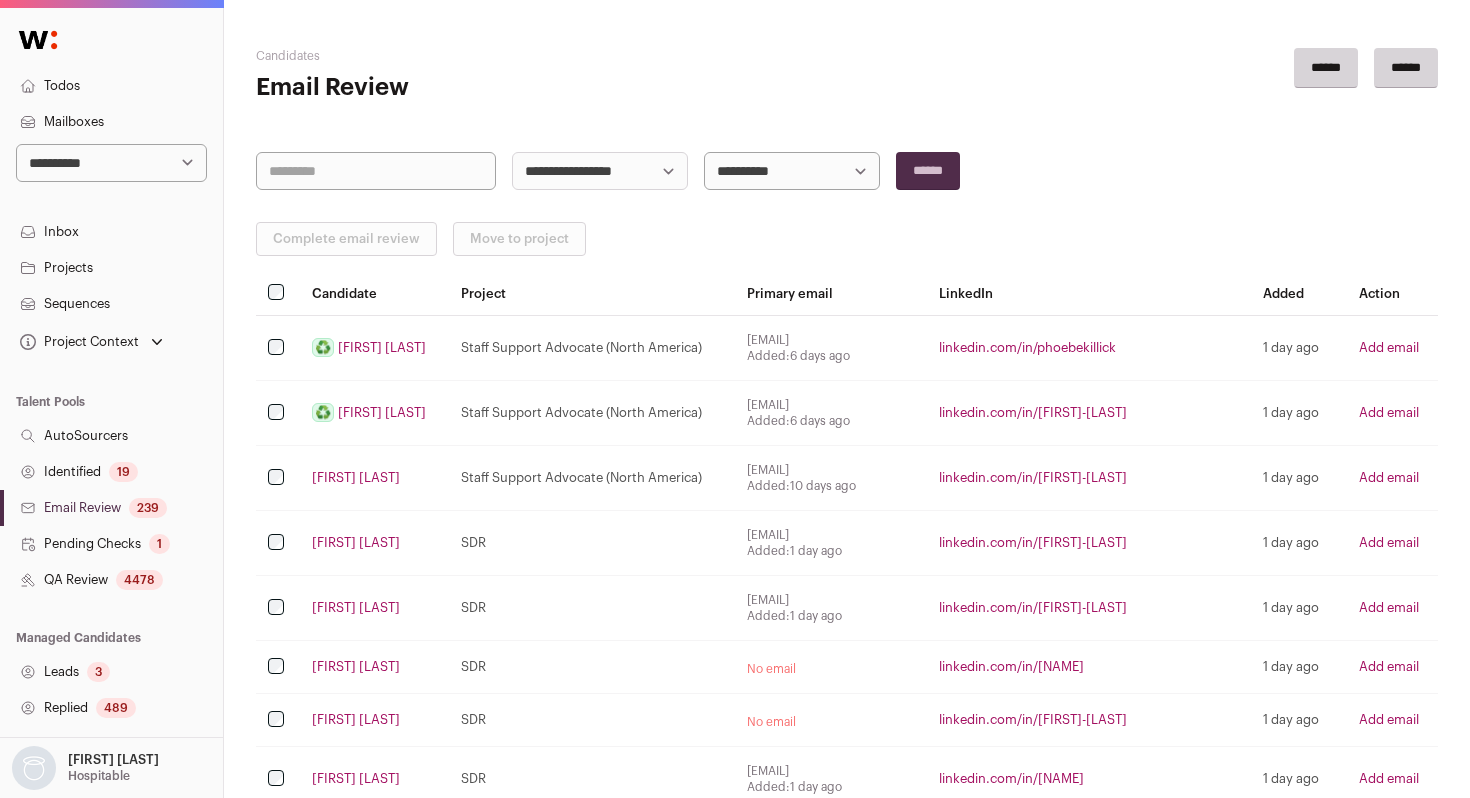 click on "Identified
19" at bounding box center [111, 472] 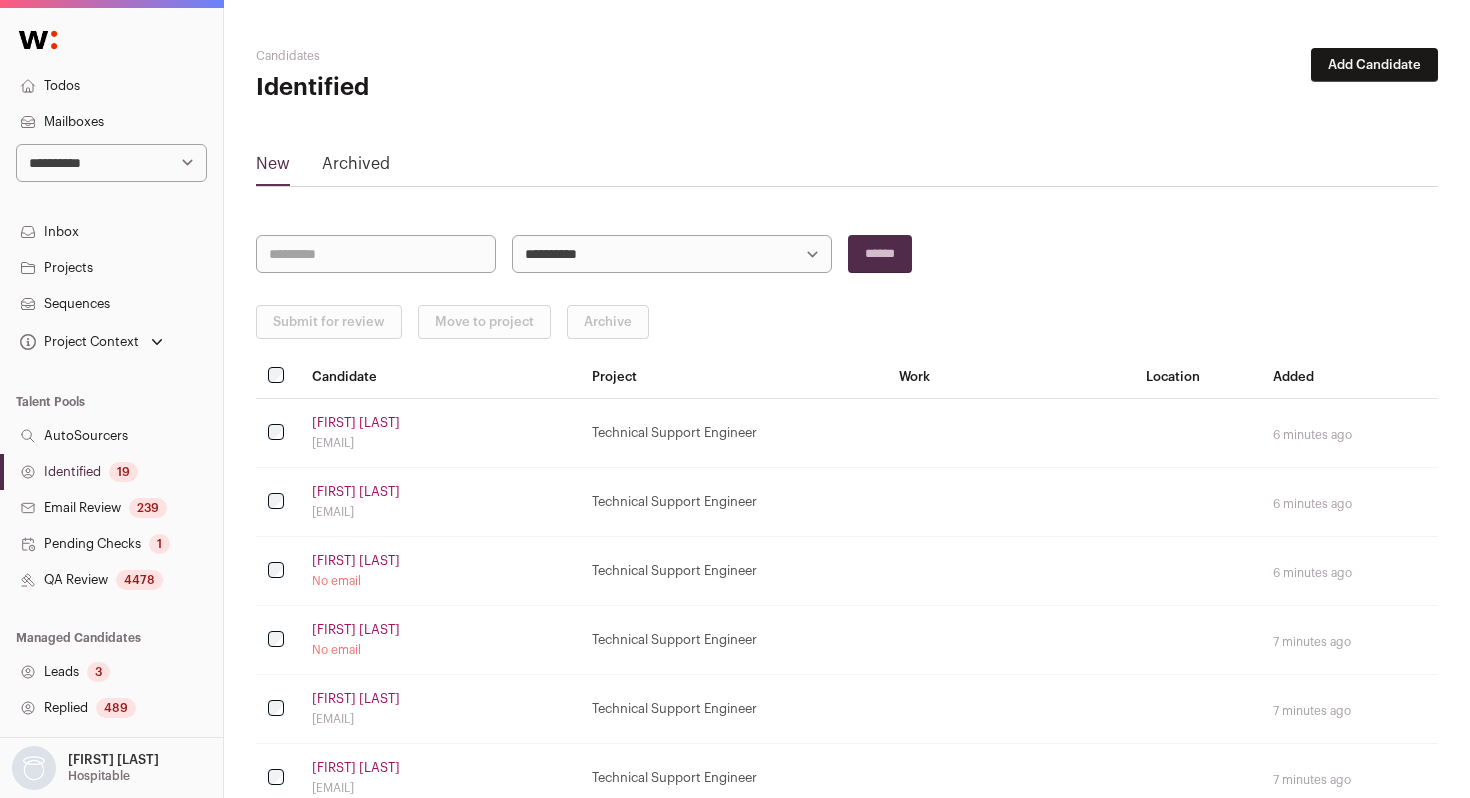click on "[FIRST] [LAST]" at bounding box center [356, 561] 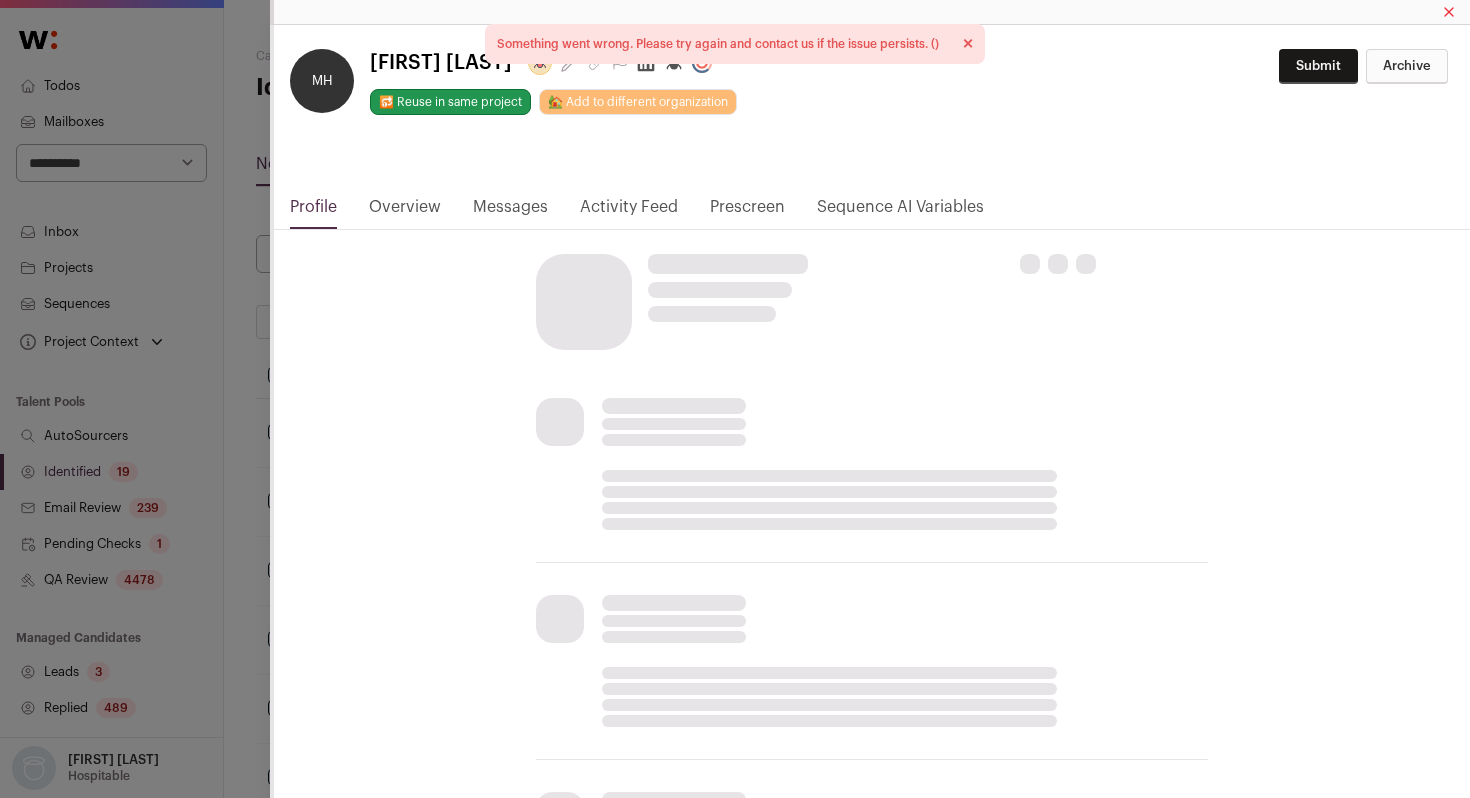 click 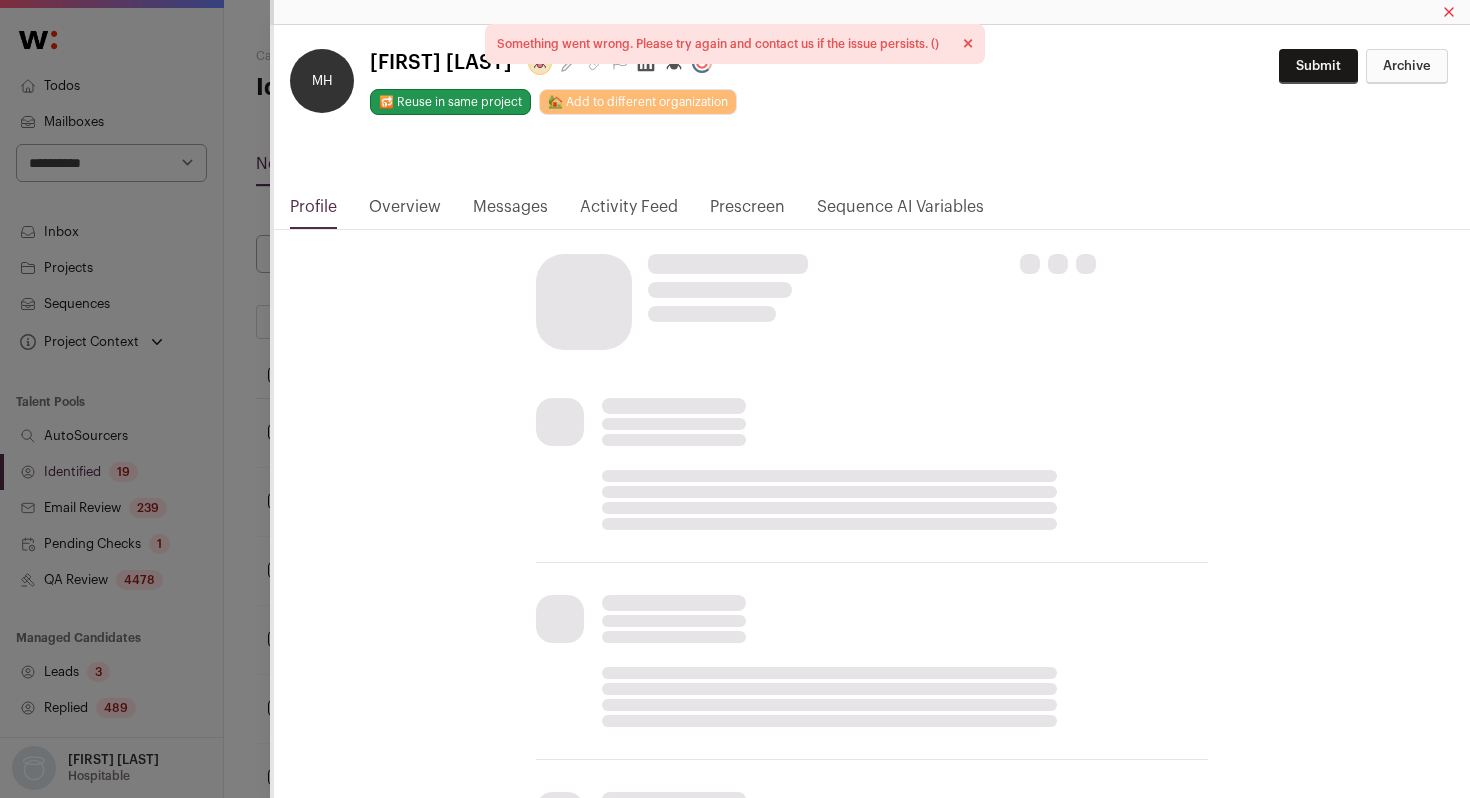 click on "**********" at bounding box center [735, 399] 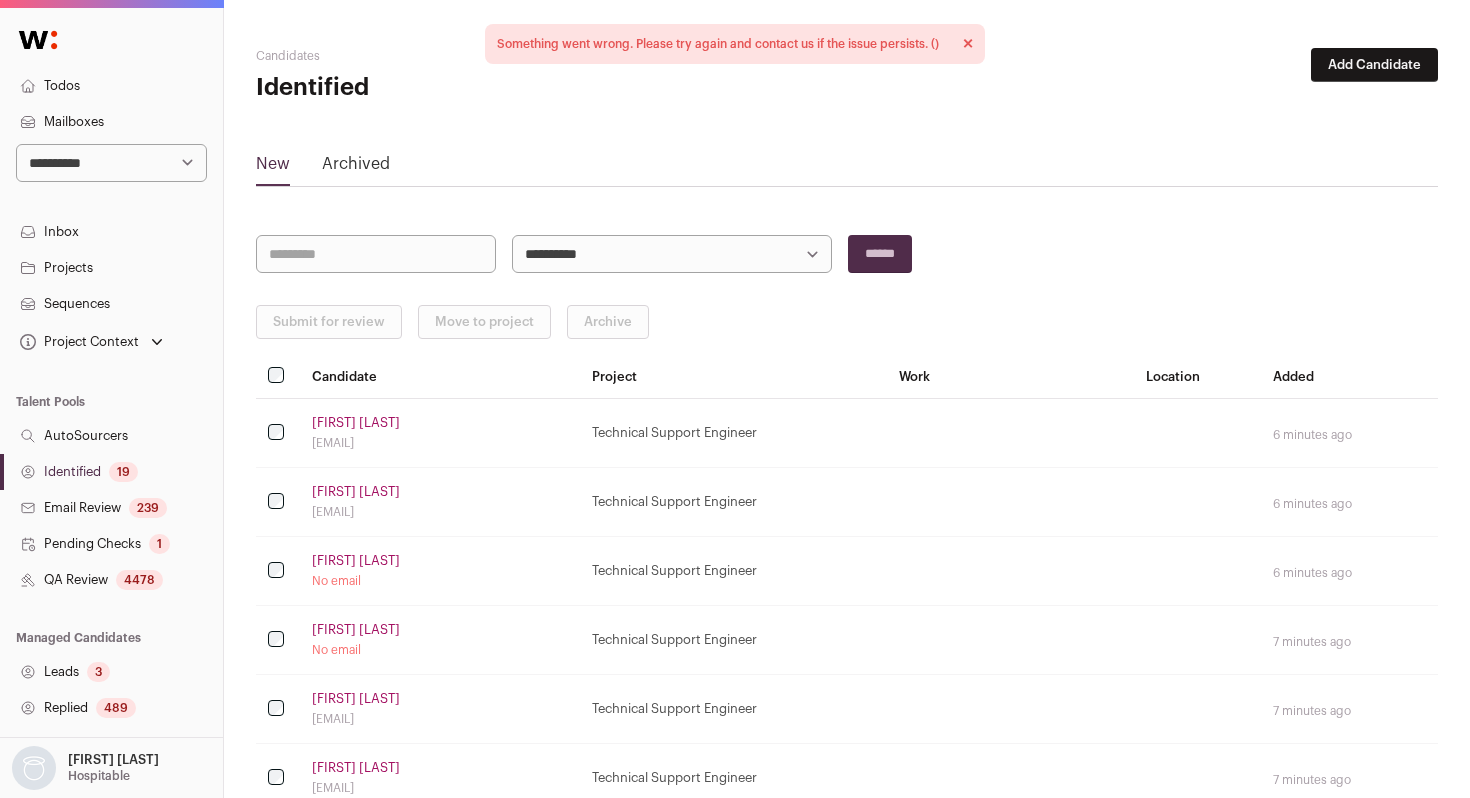 click on "[FIRST] [LAST]
No email" at bounding box center (440, 640) 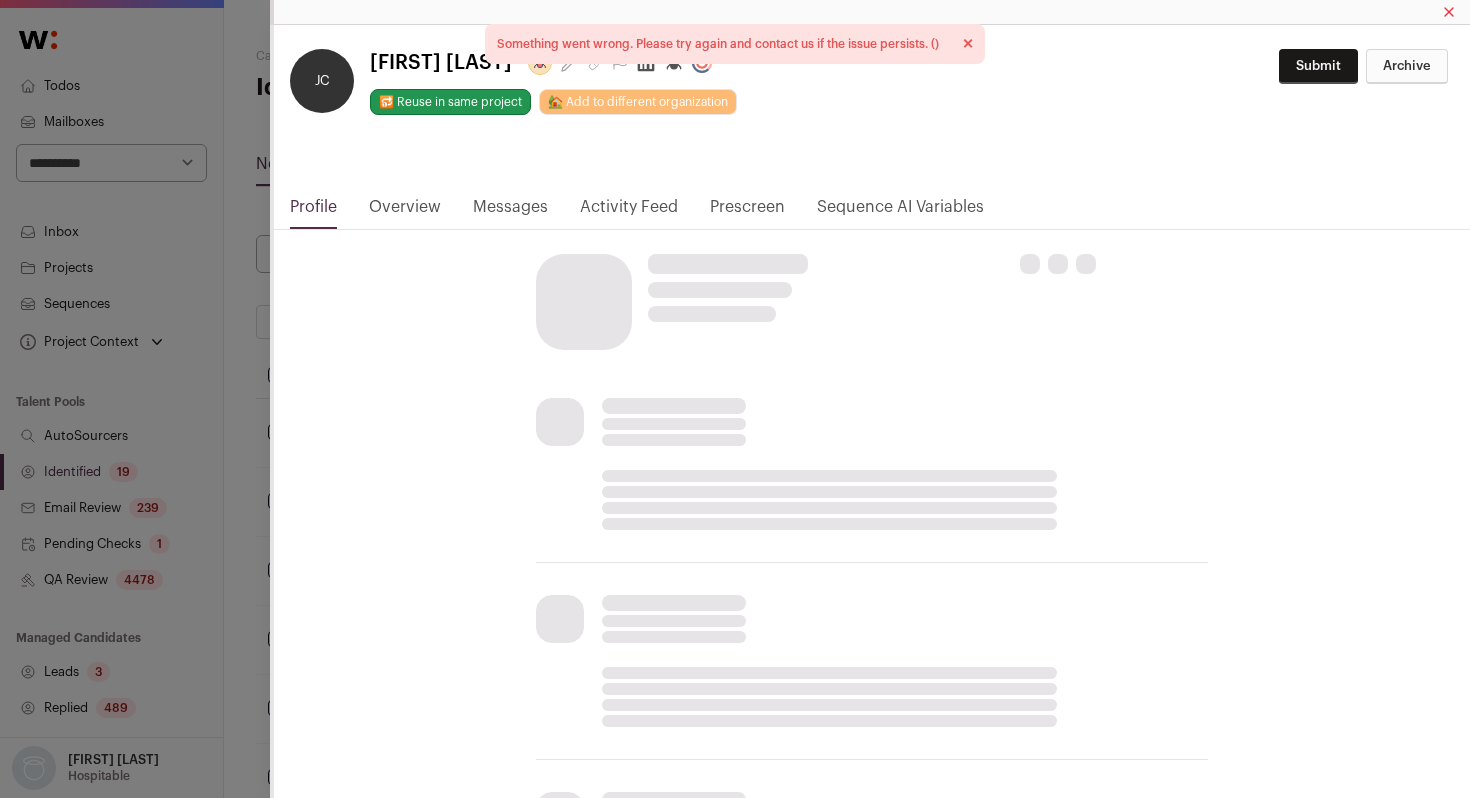 click 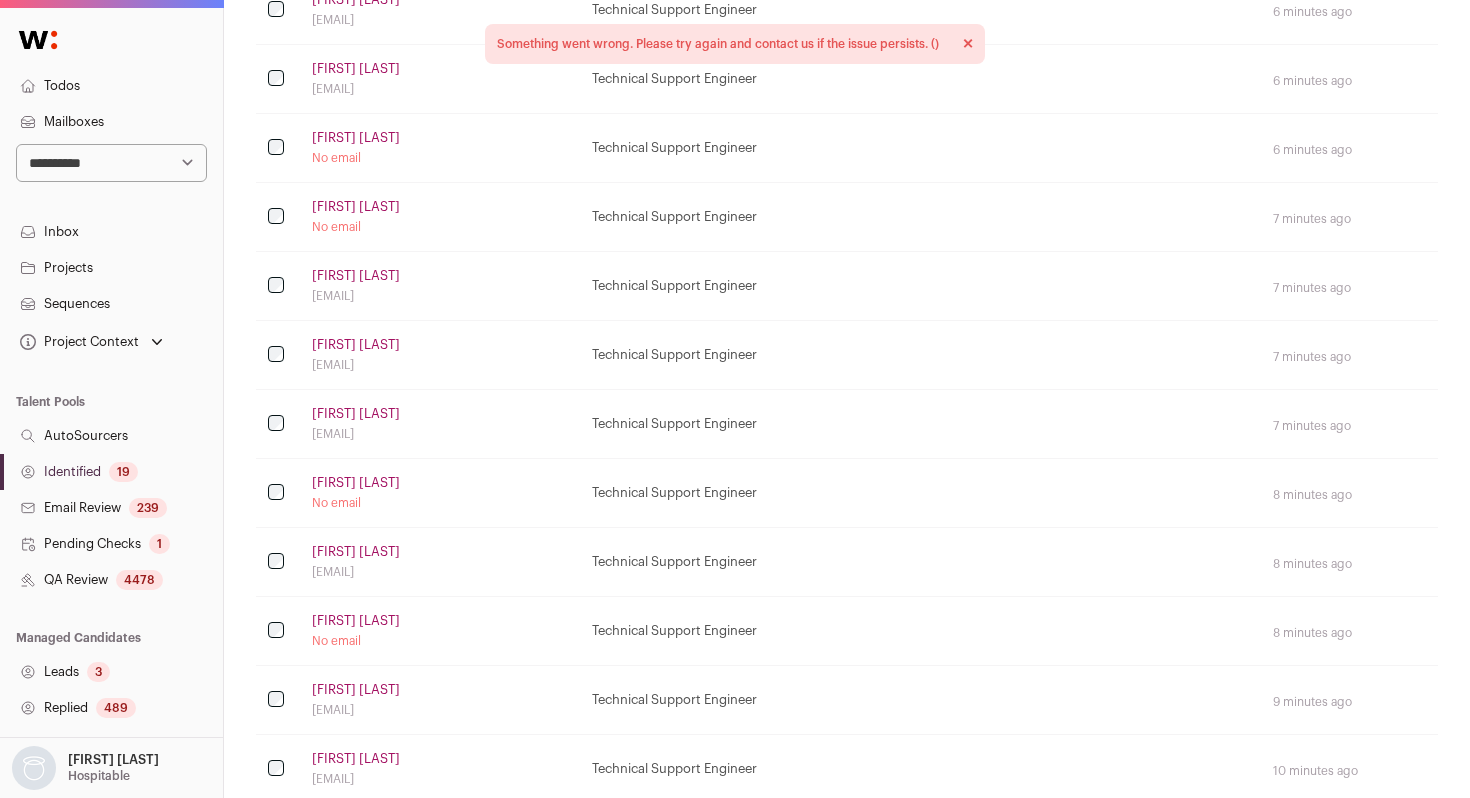 scroll, scrollTop: 426, scrollLeft: 0, axis: vertical 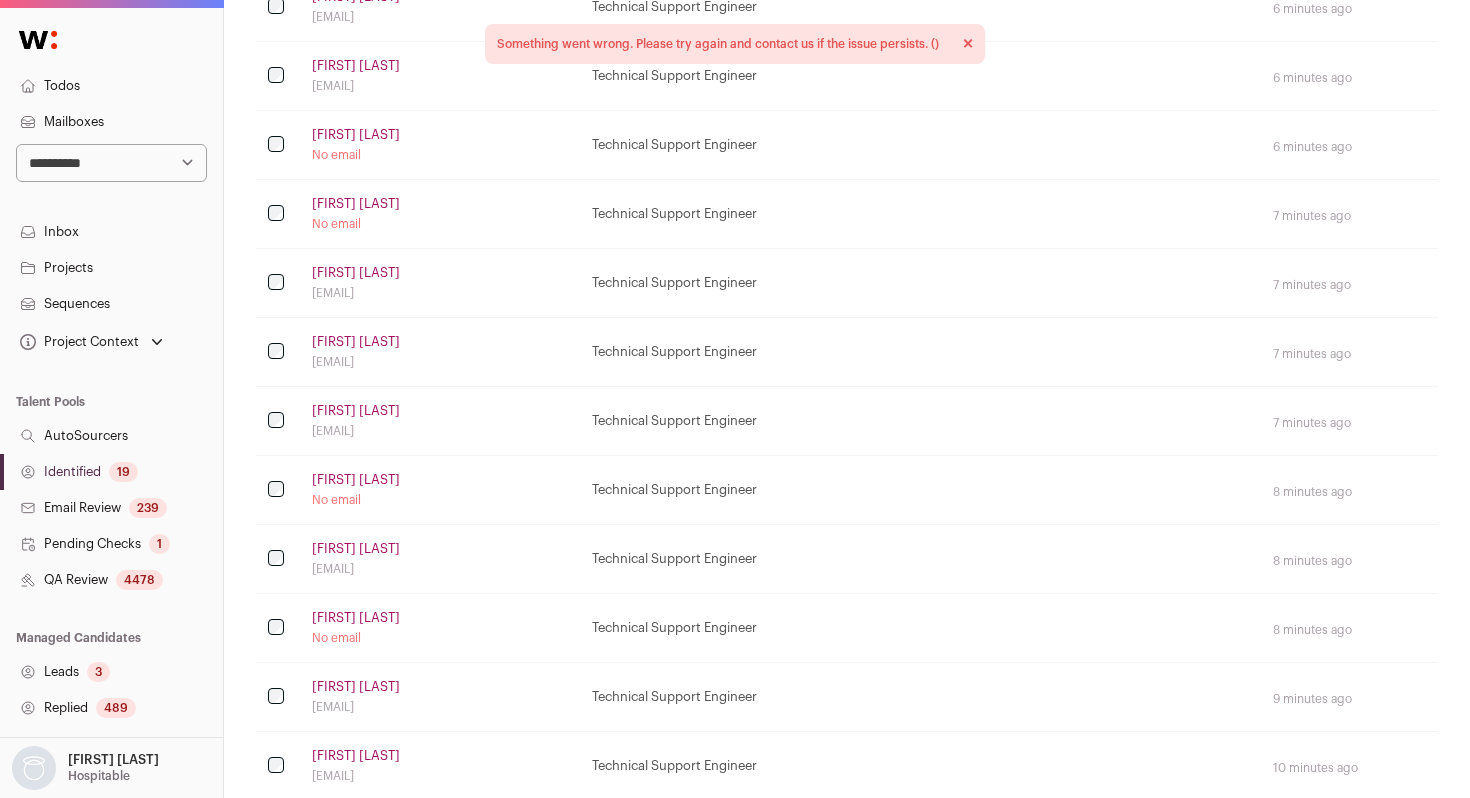 click on "[FIRST] [LAST]" at bounding box center (356, 480) 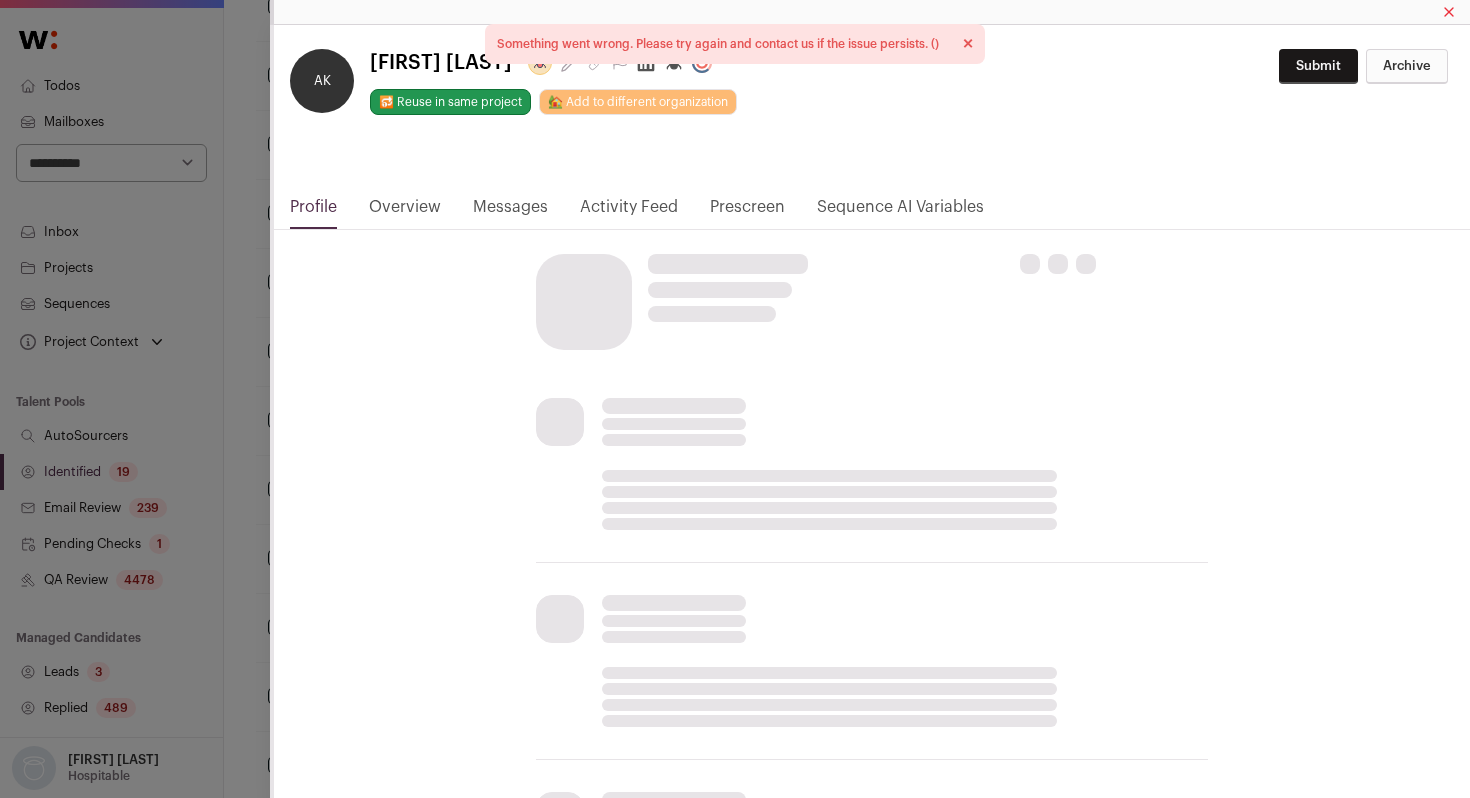 click 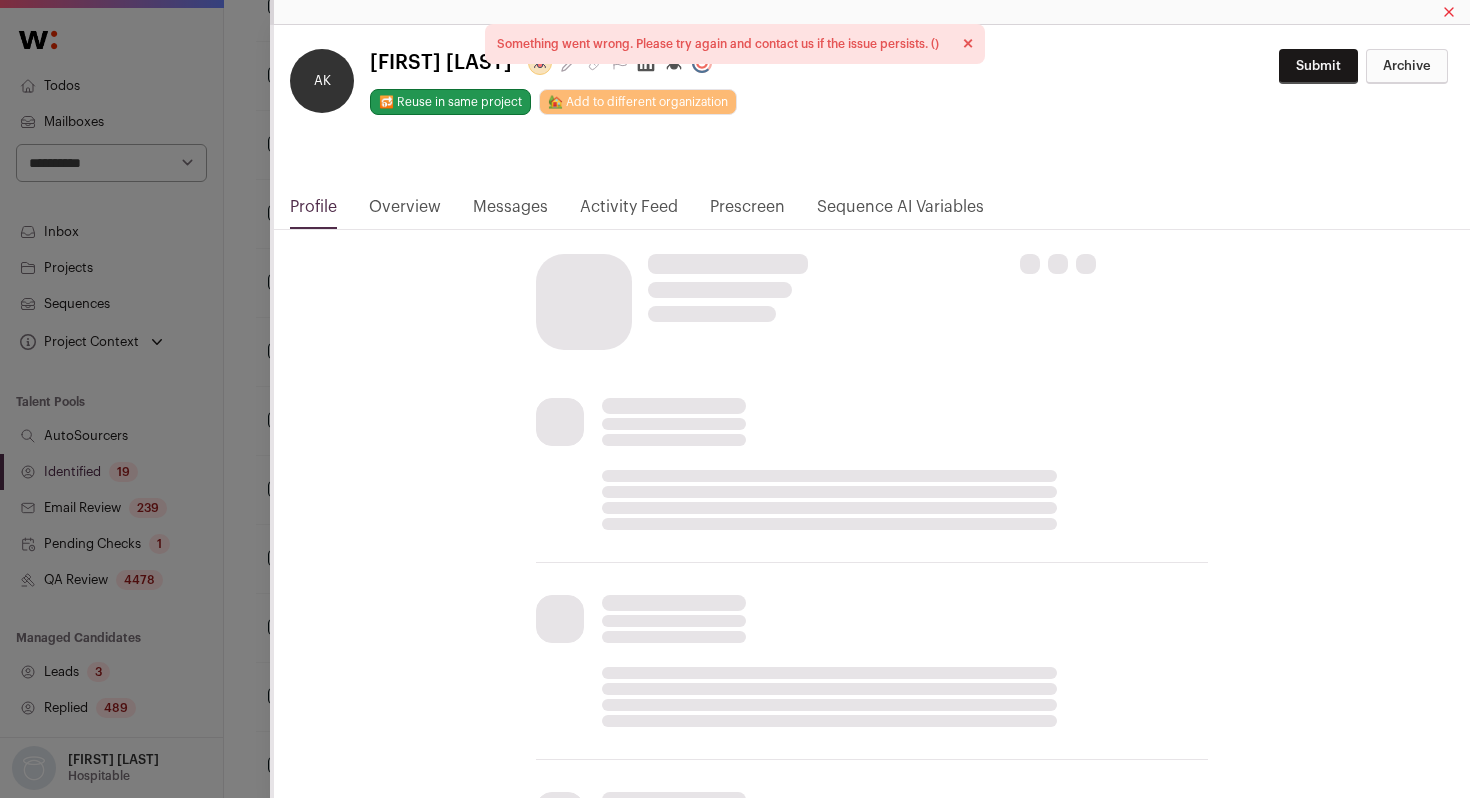 click on "**********" at bounding box center (735, 399) 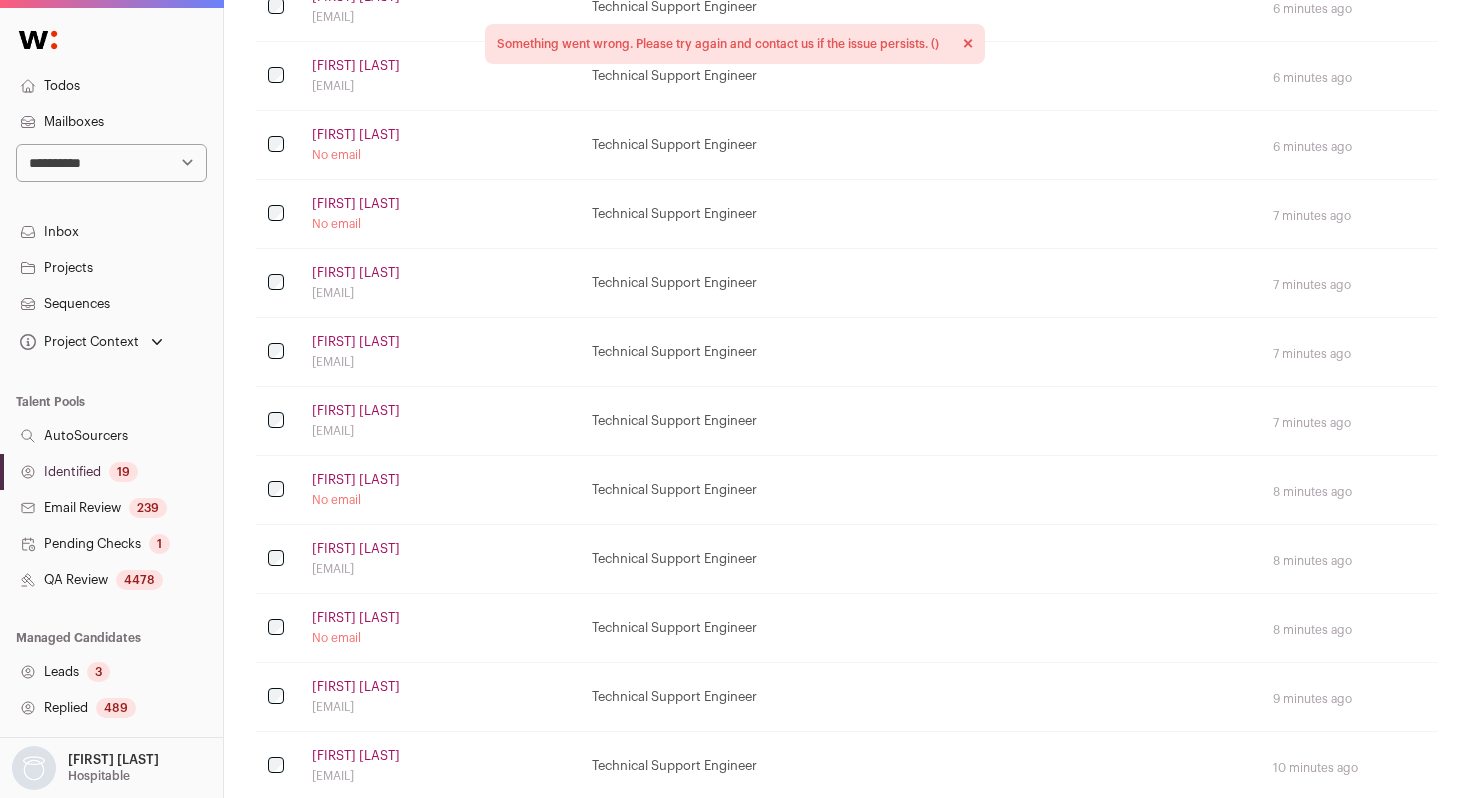 click on "[FIRST] [LAST]" at bounding box center (356, 618) 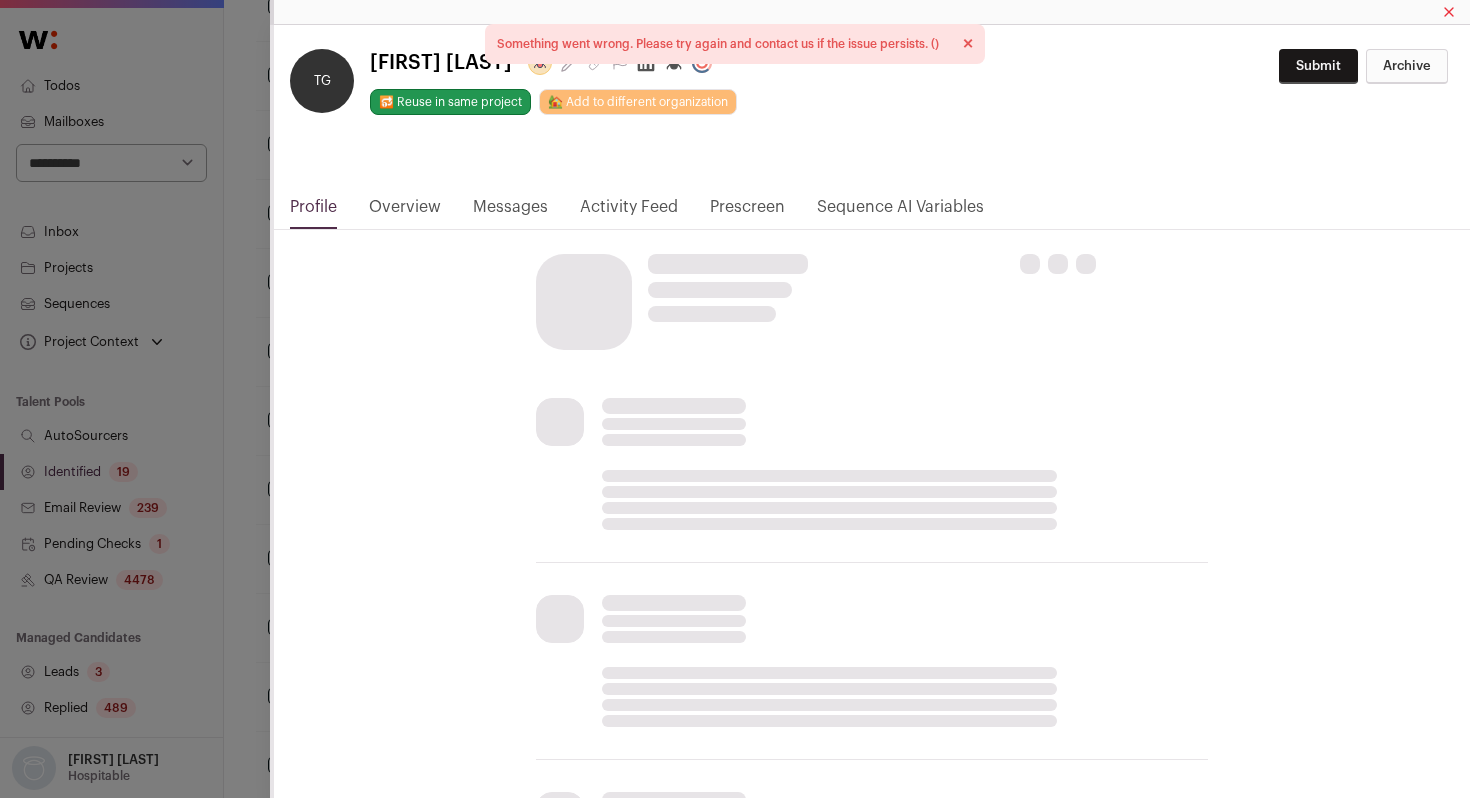 click 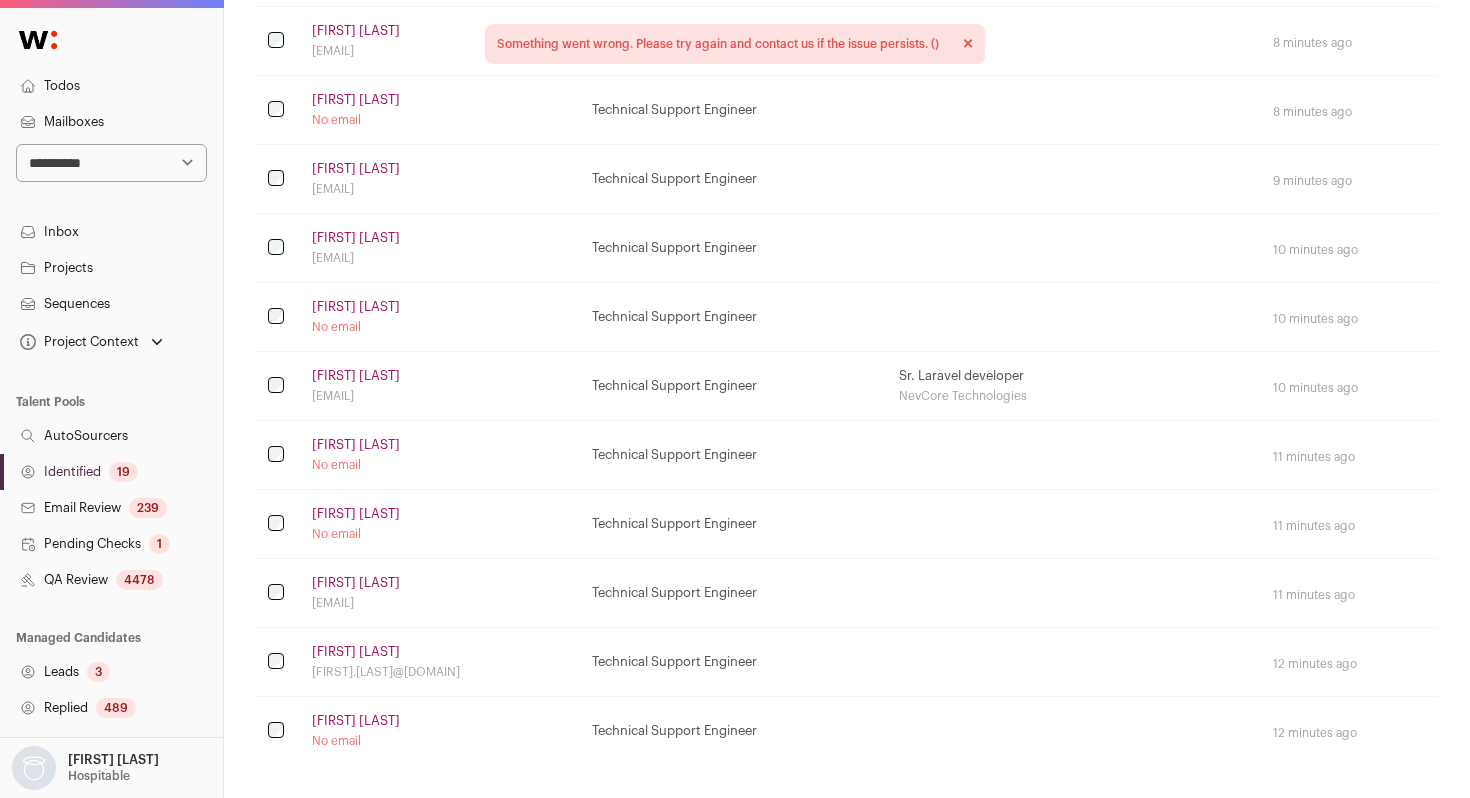 scroll, scrollTop: 947, scrollLeft: 0, axis: vertical 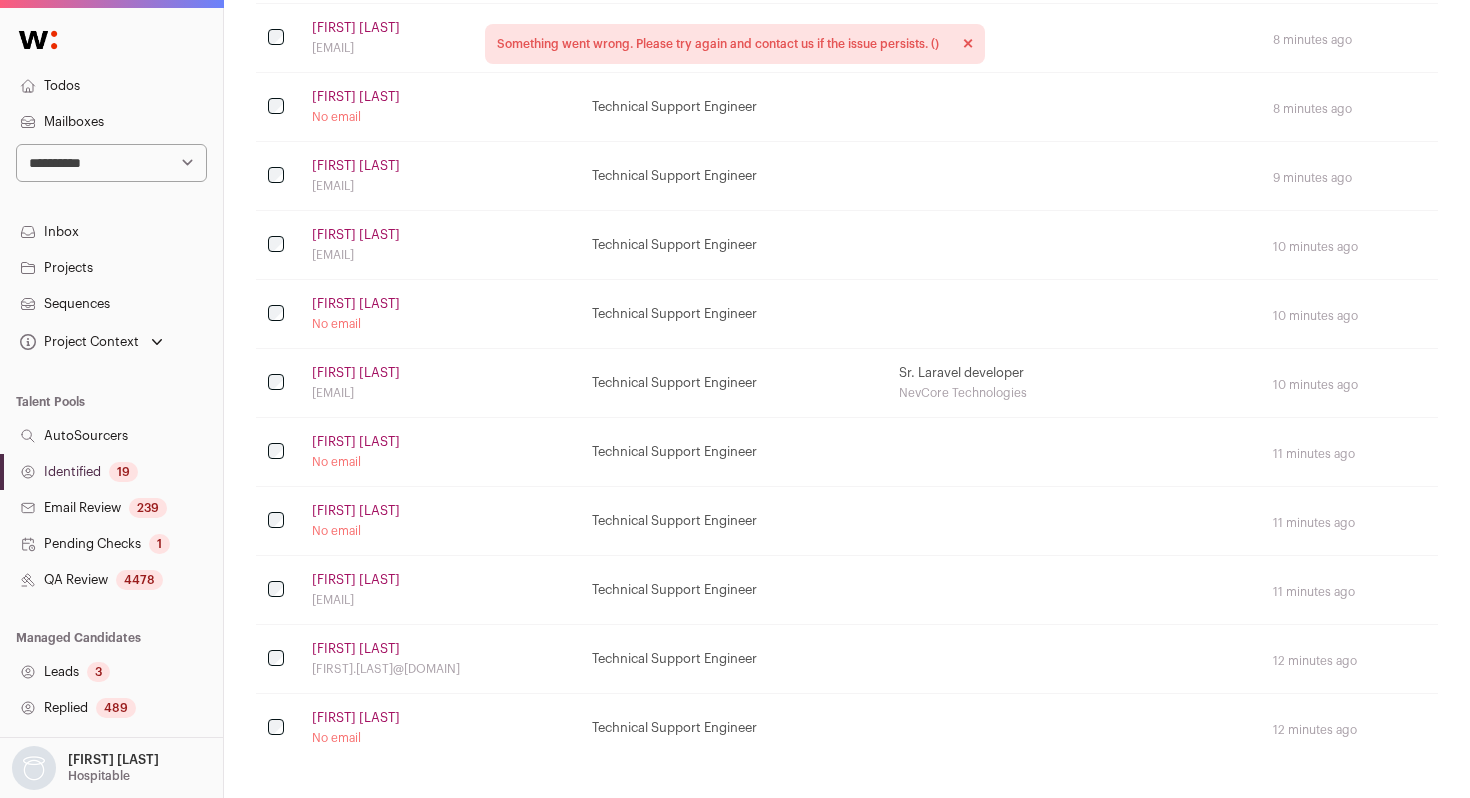 click on "[FIRST] [LAST]" at bounding box center (356, 304) 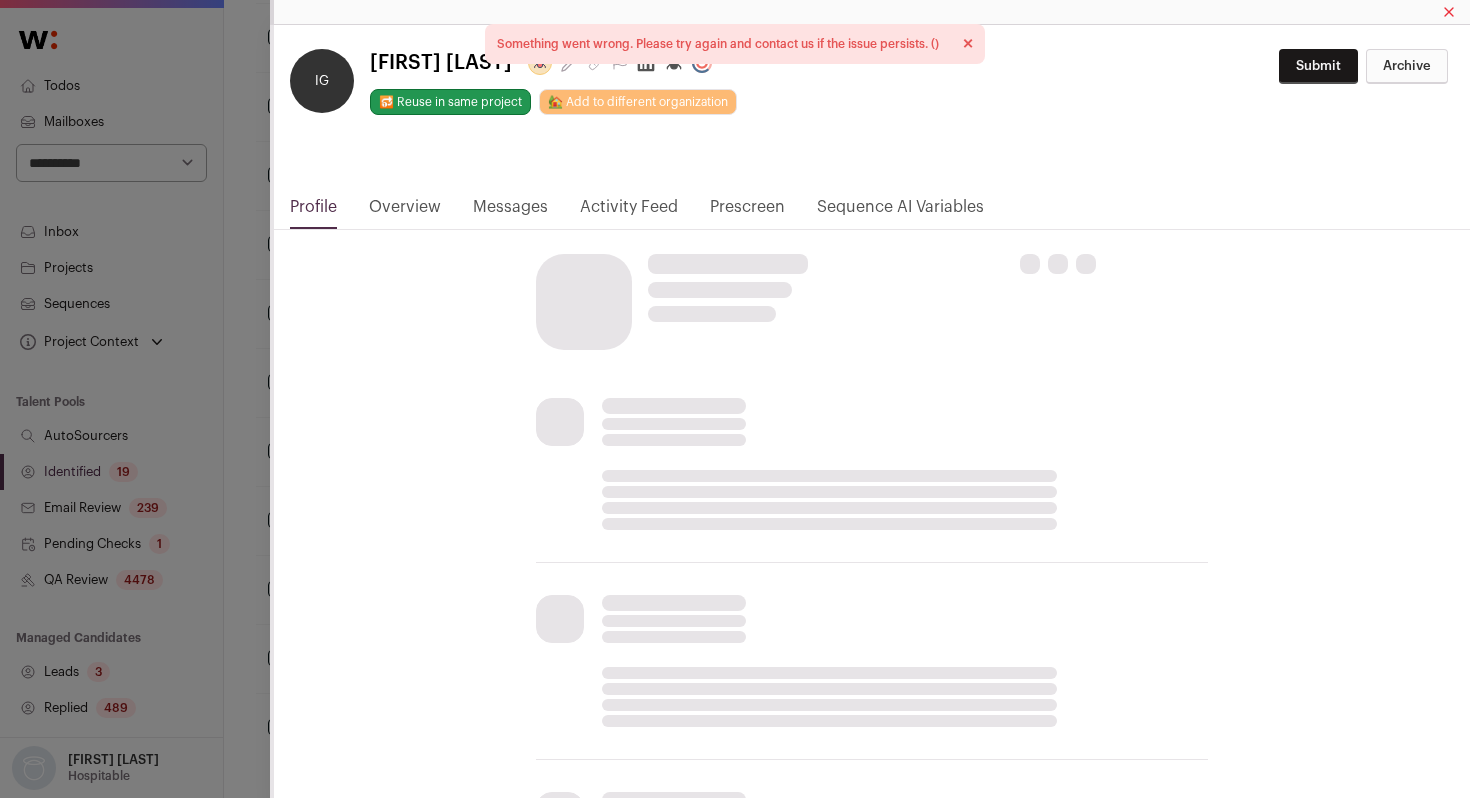 click 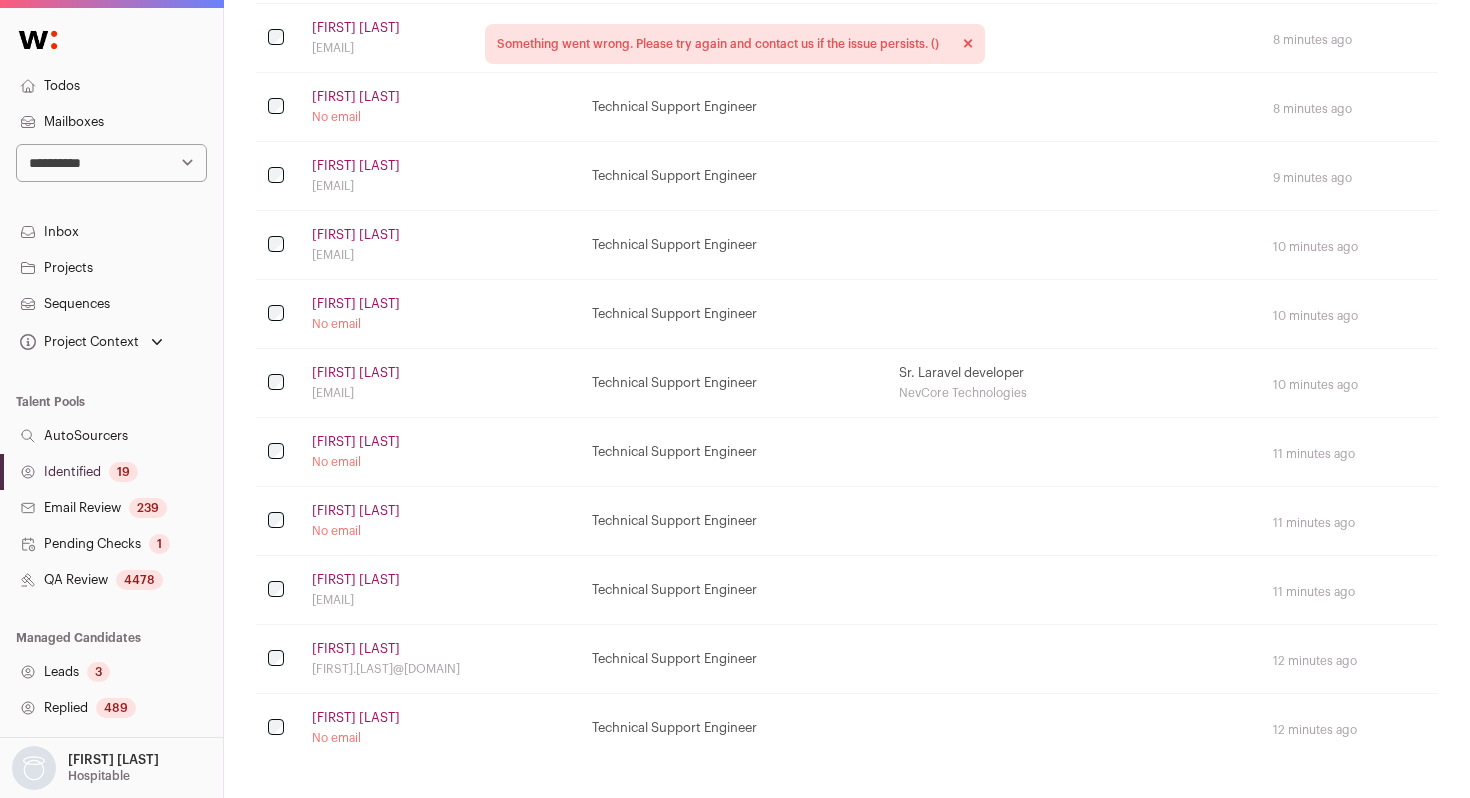 click on "No email" at bounding box center (440, 462) 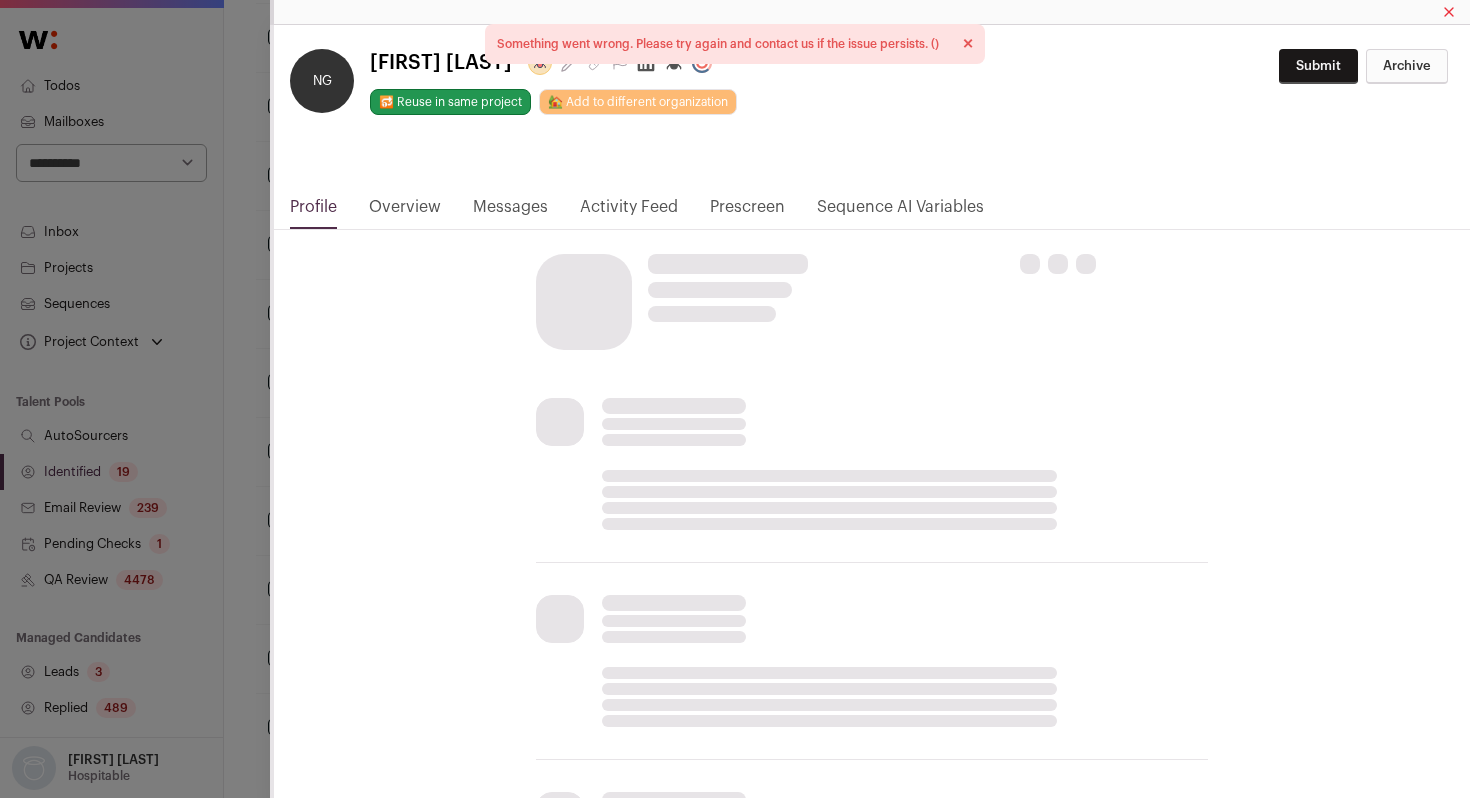 click on "Something went wrong. Please try again and contact us if the issue persists. () ×" at bounding box center [735, 44] 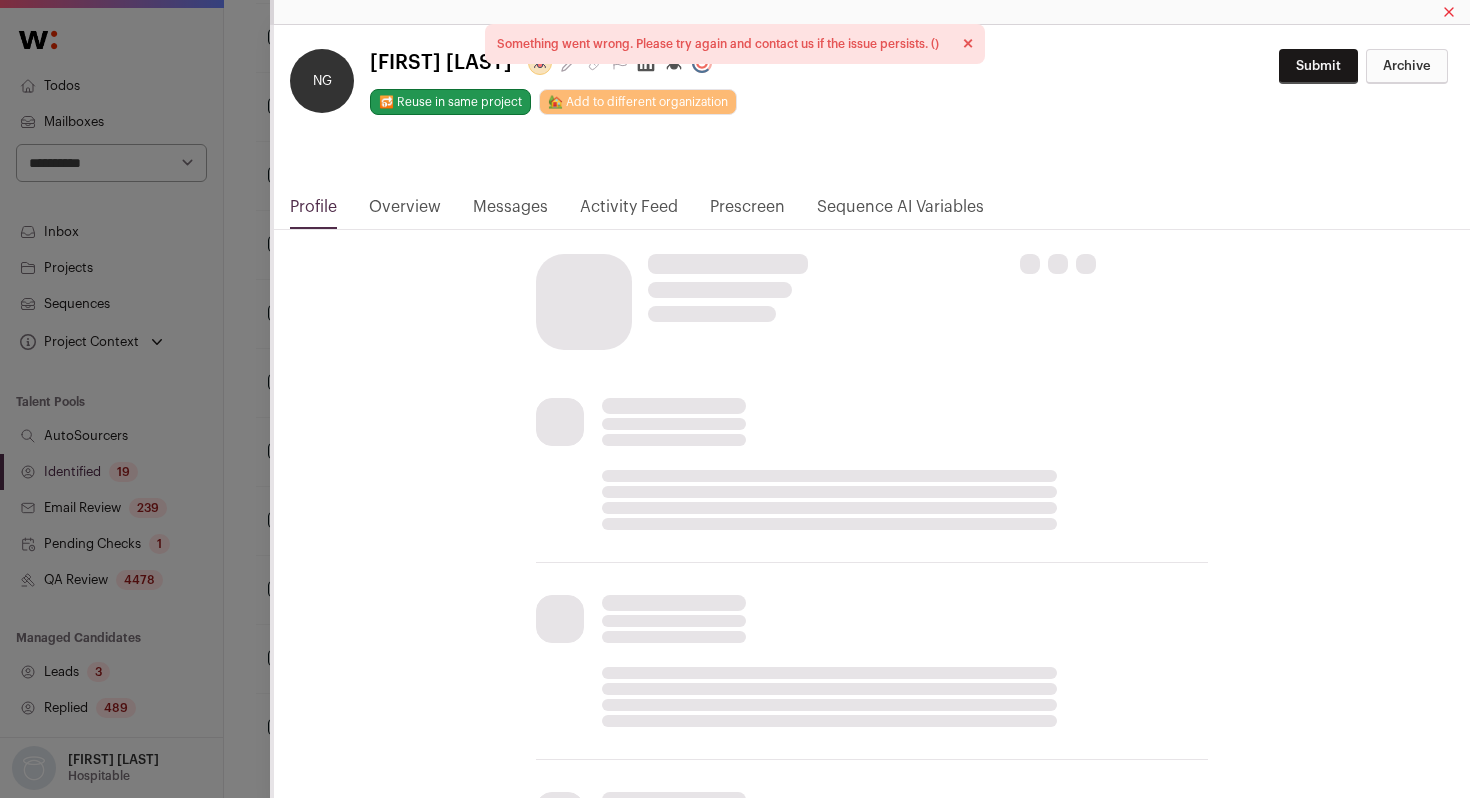 click 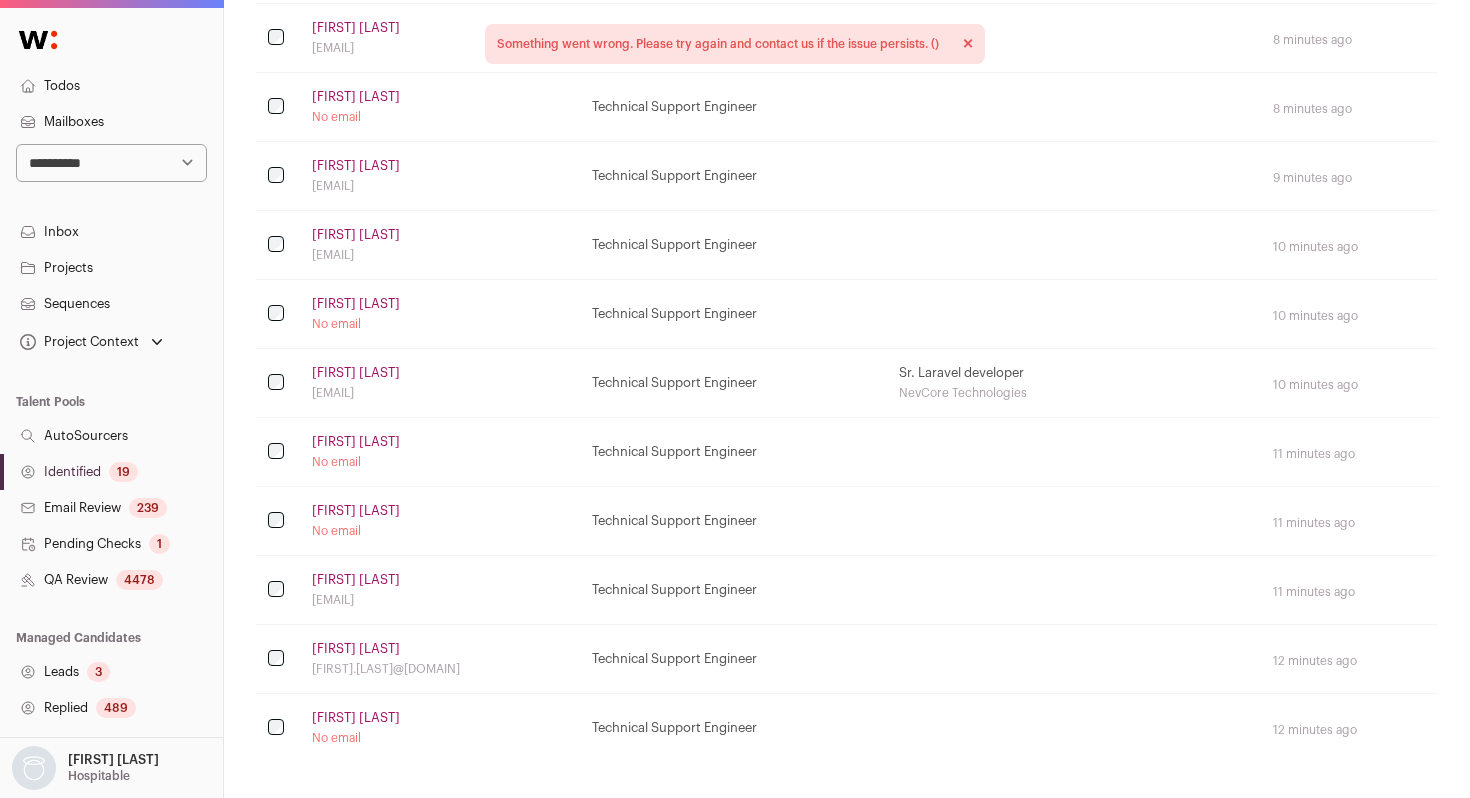 click on "[FIRST] [LAST]" at bounding box center [356, 511] 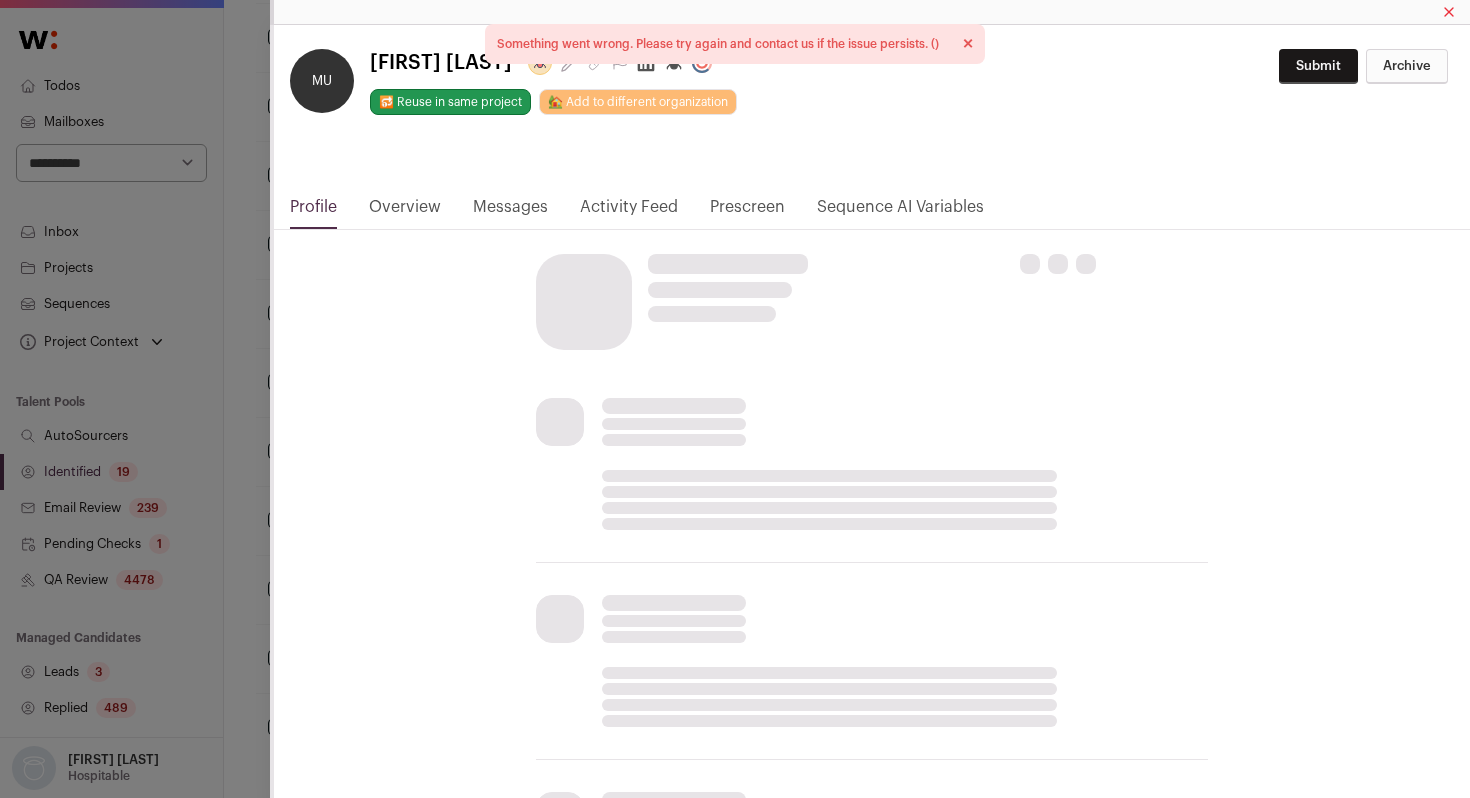 click 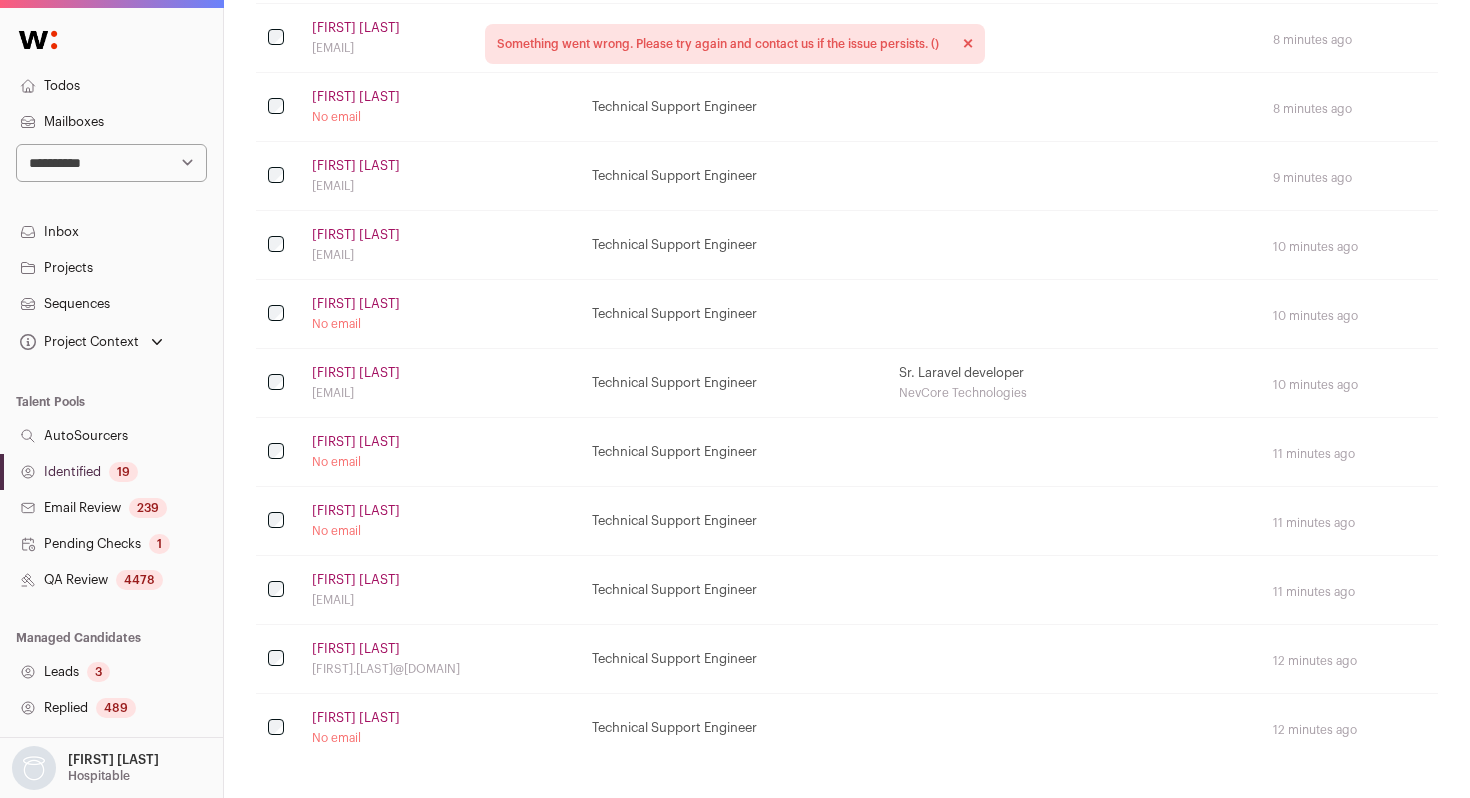 click on "[FIRST] [LAST]
No email" at bounding box center (440, 728) 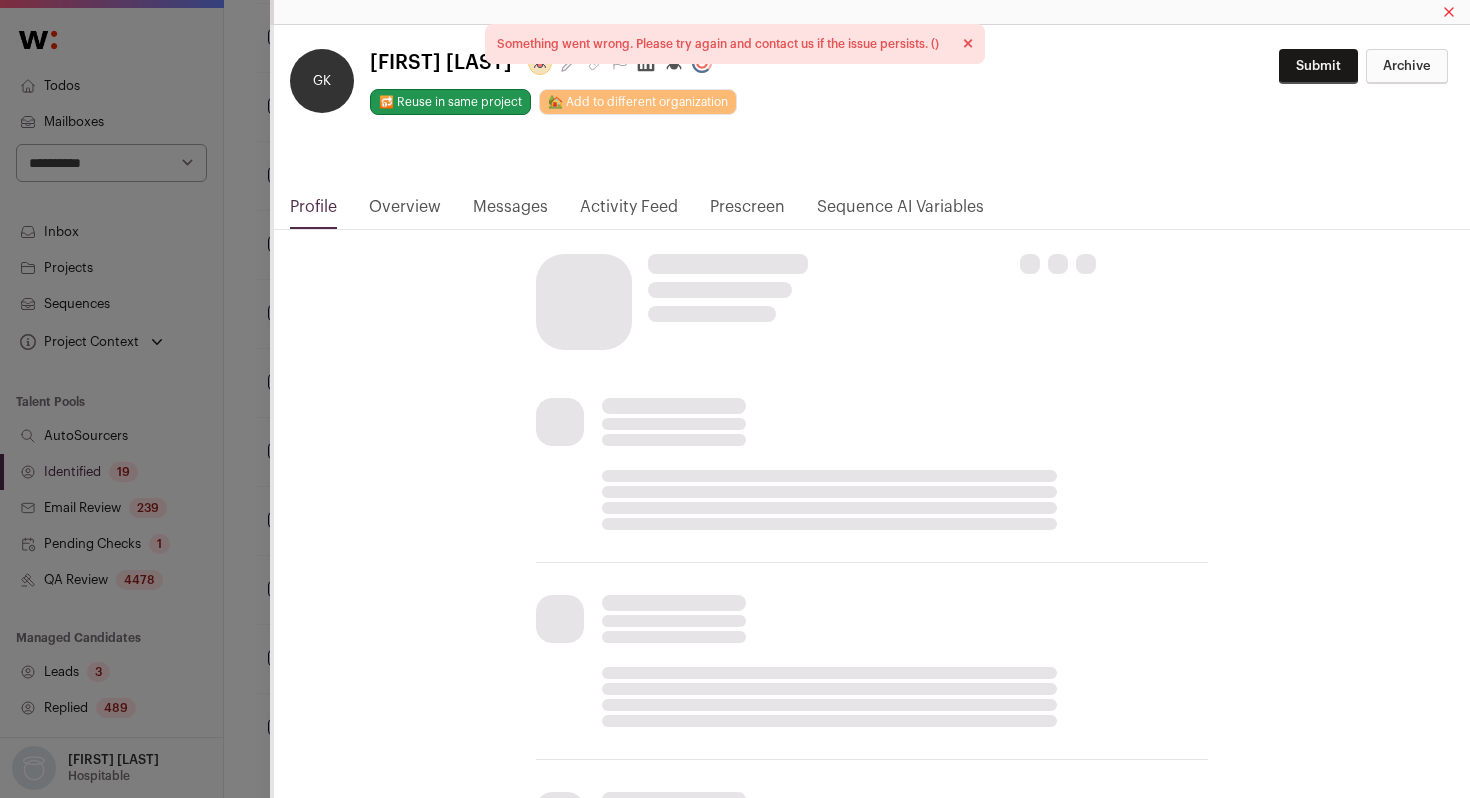 click 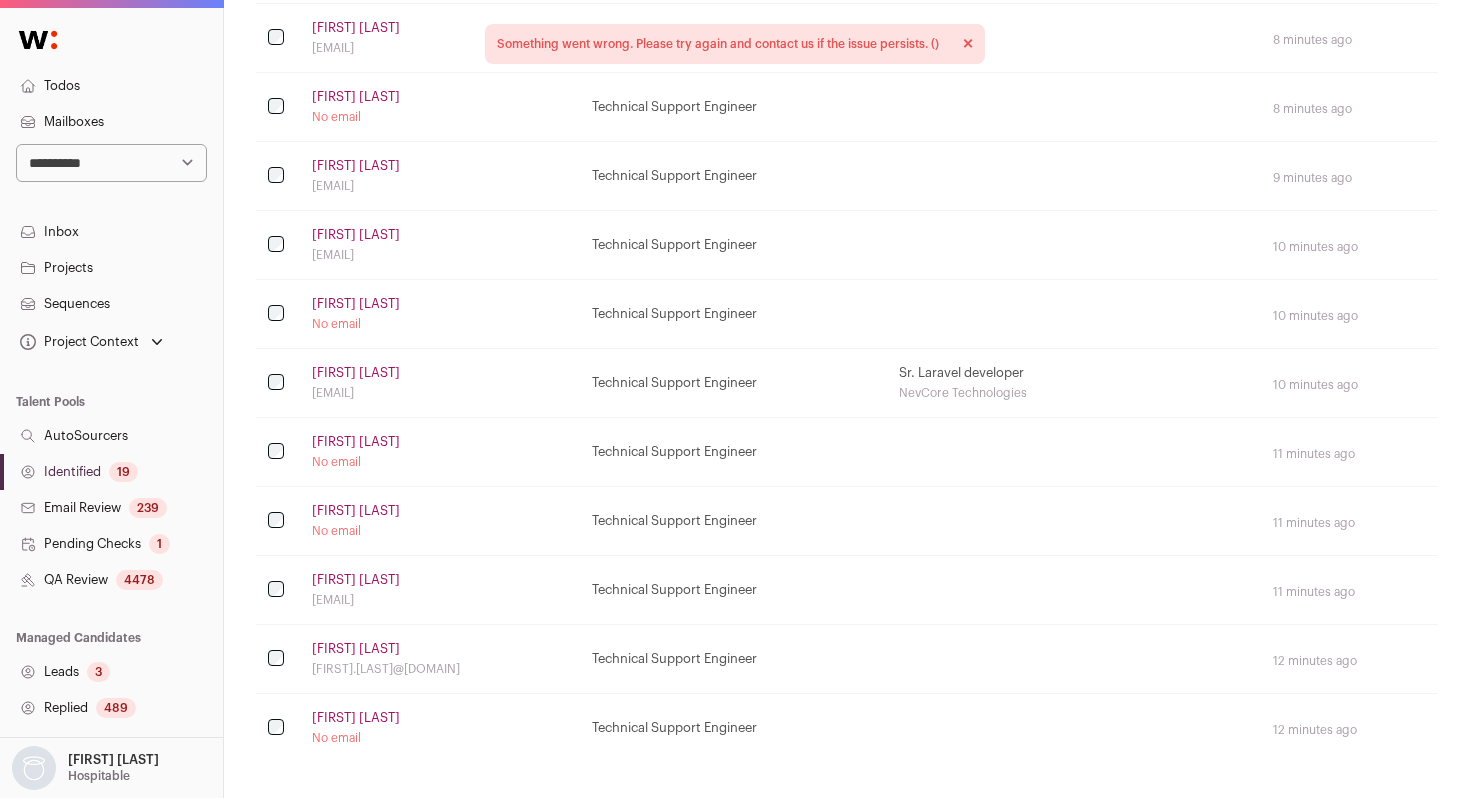 click on "QA Review
4478" at bounding box center (111, 580) 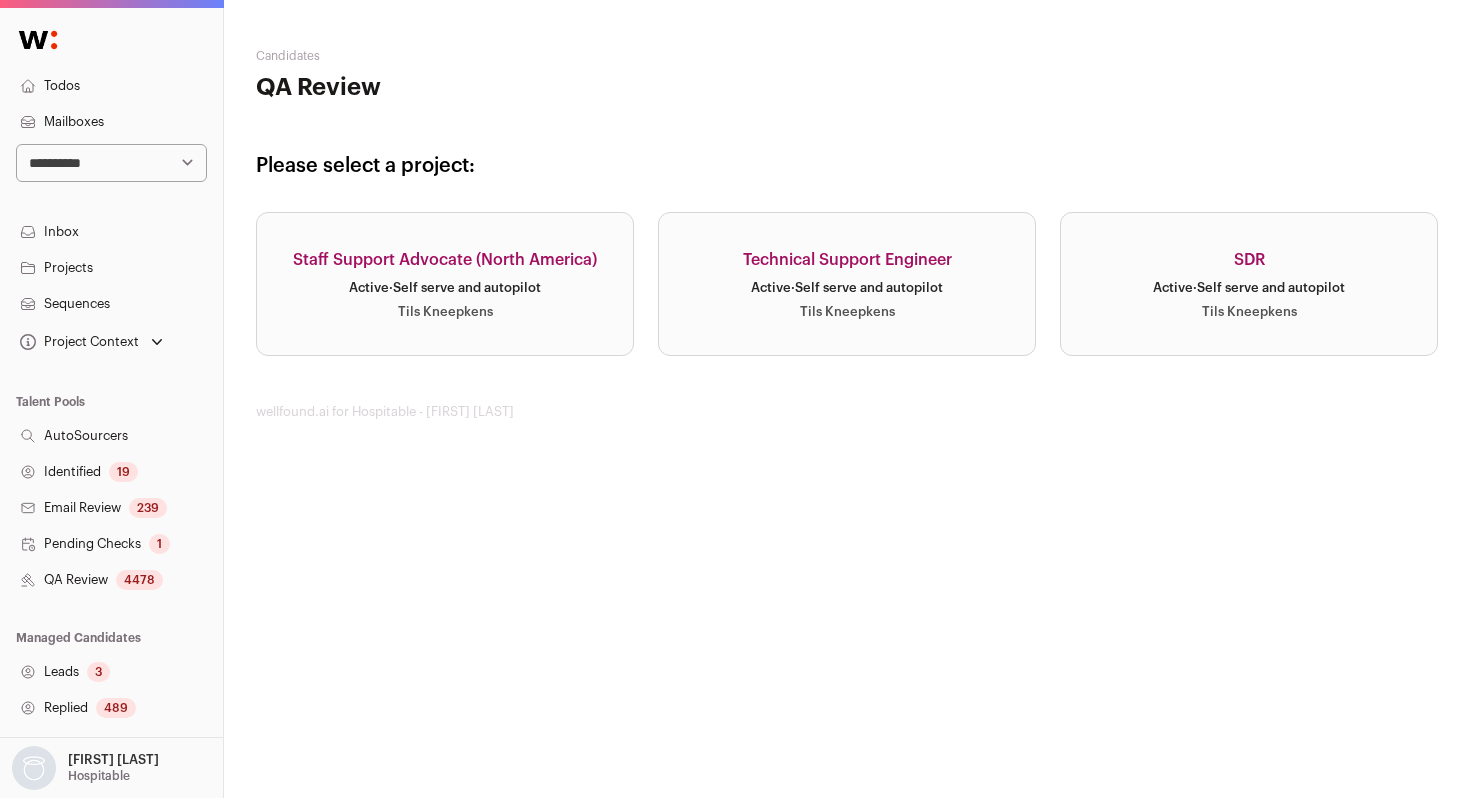 scroll, scrollTop: 0, scrollLeft: 0, axis: both 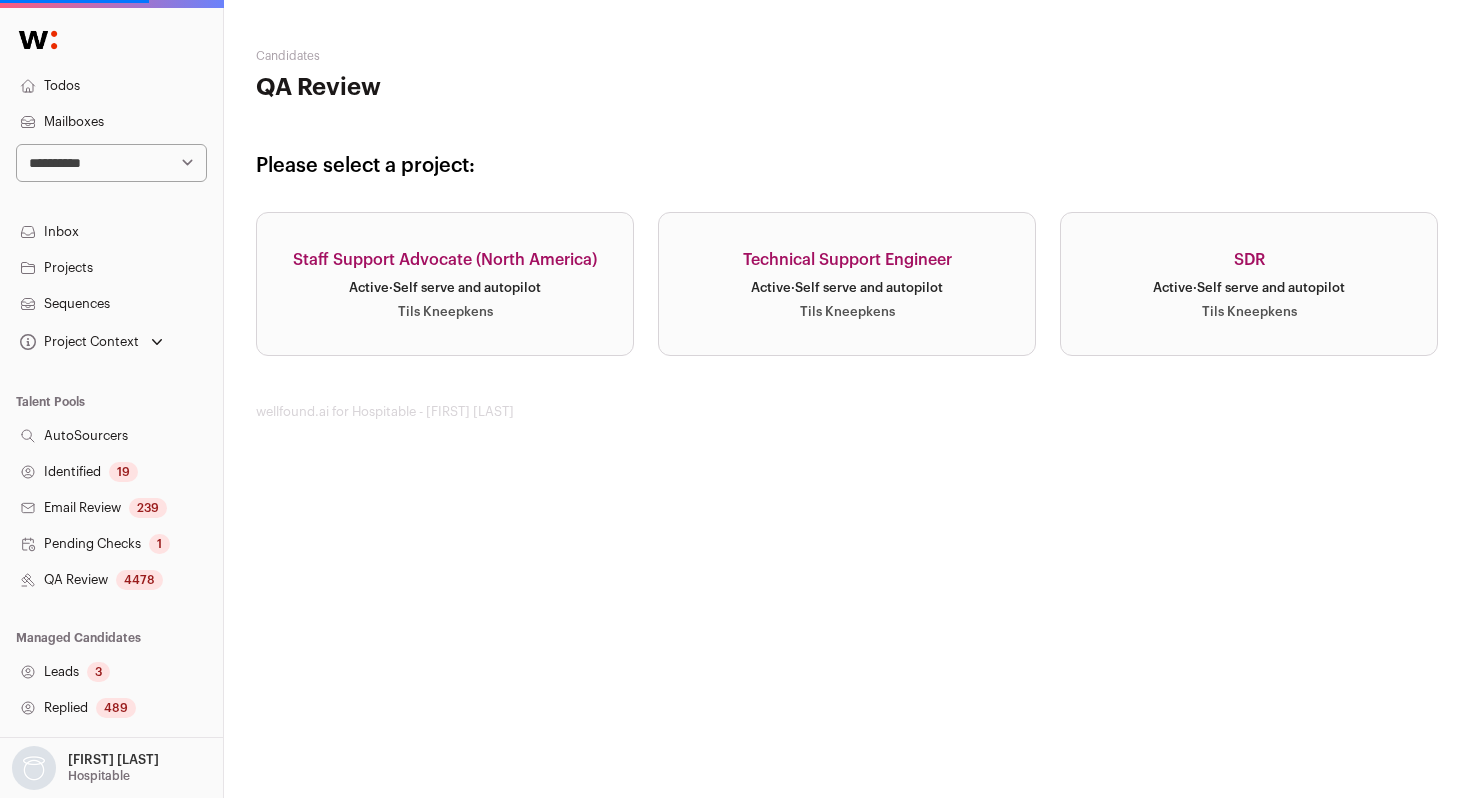 click on "Identified
19" at bounding box center (111, 472) 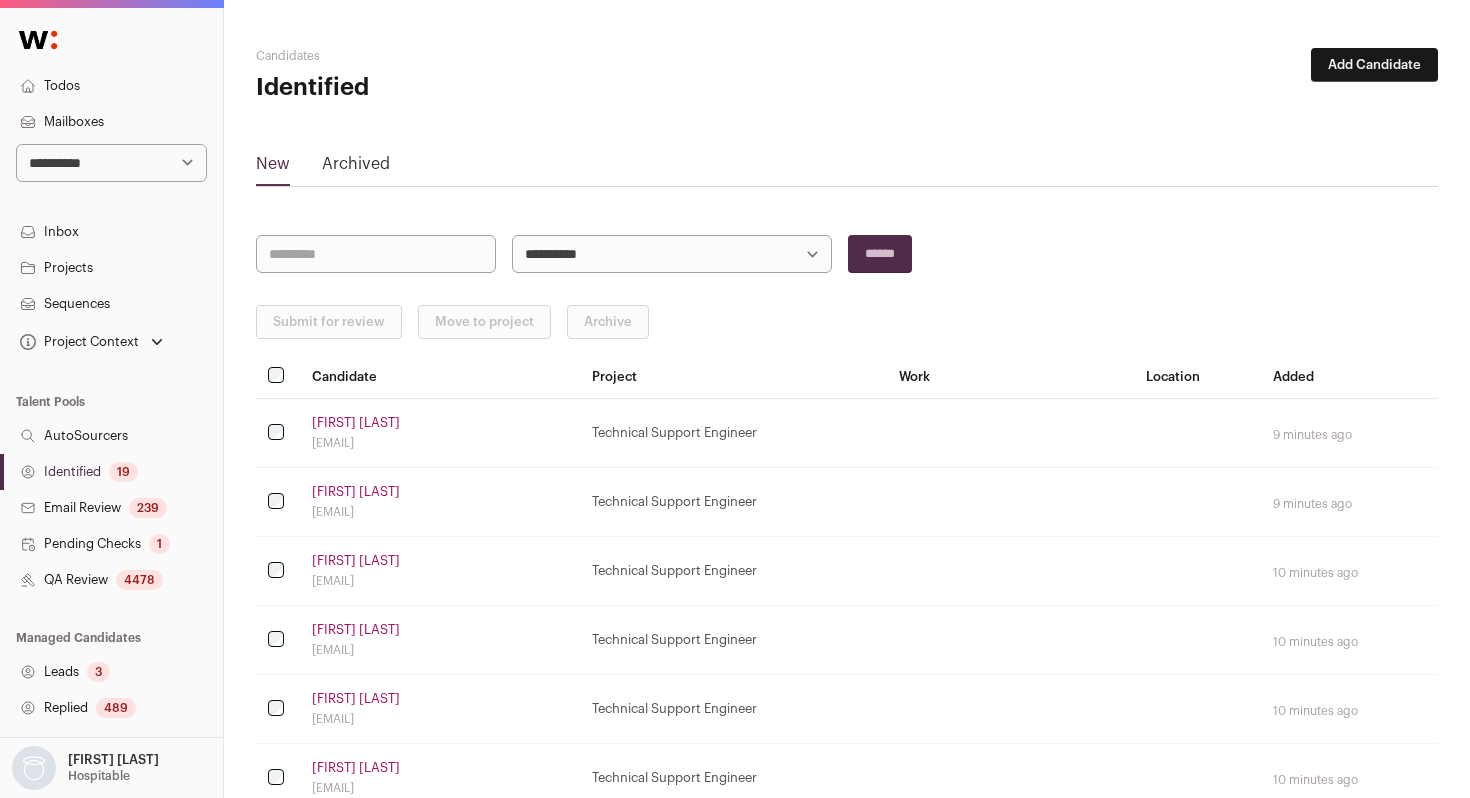 click on "Identified
19" at bounding box center (111, 472) 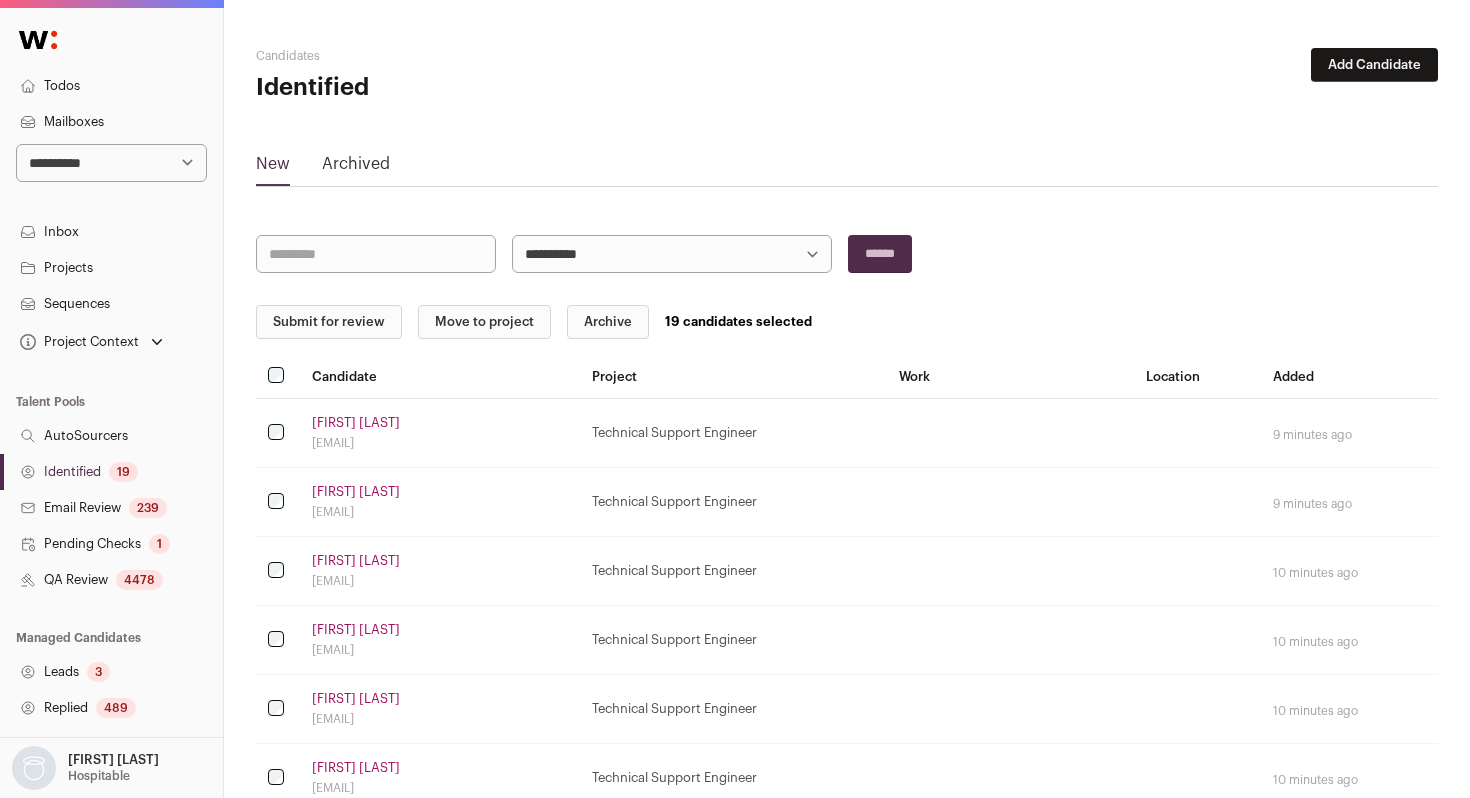 click on "Submit for review" at bounding box center (329, 322) 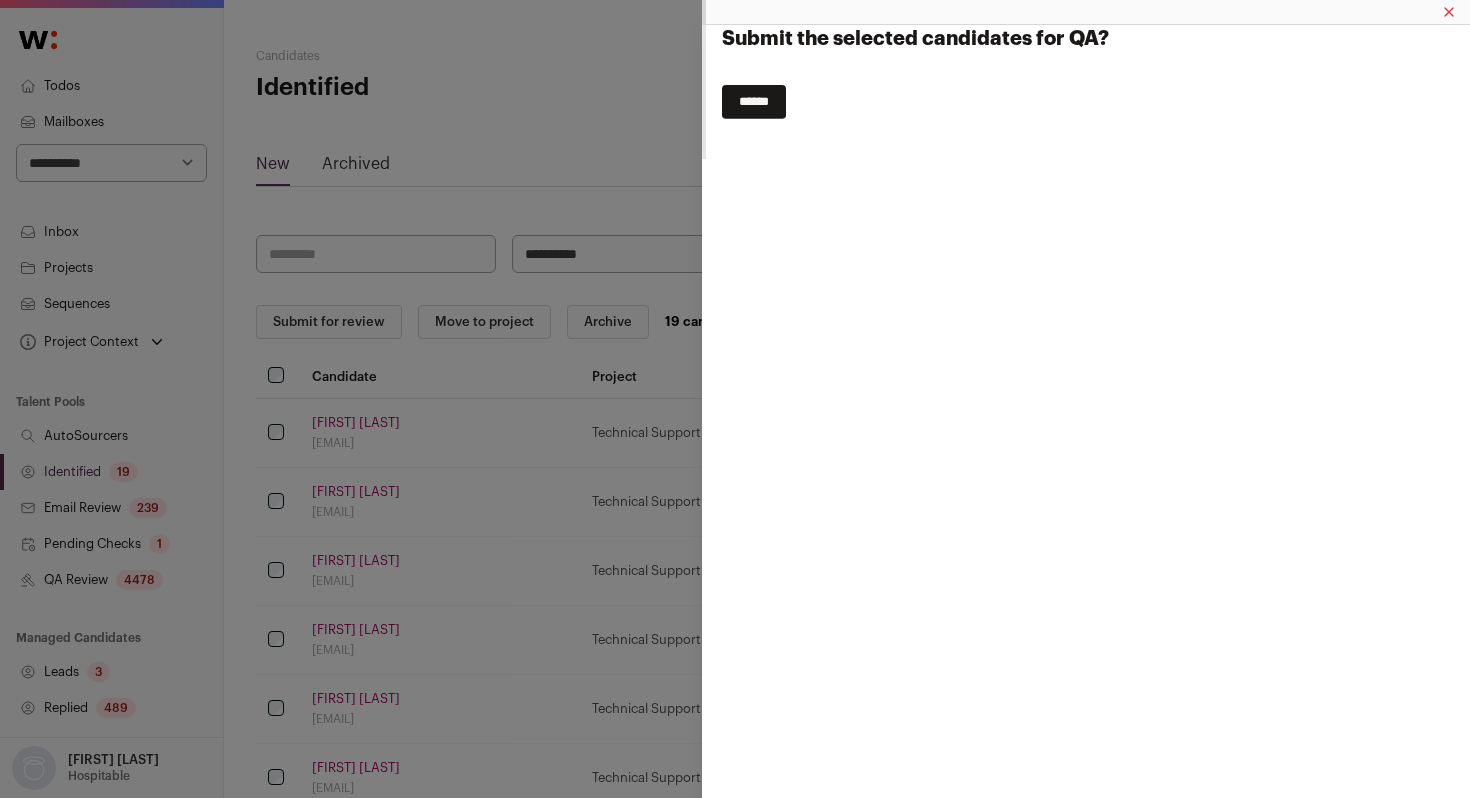click on "******" at bounding box center [754, 102] 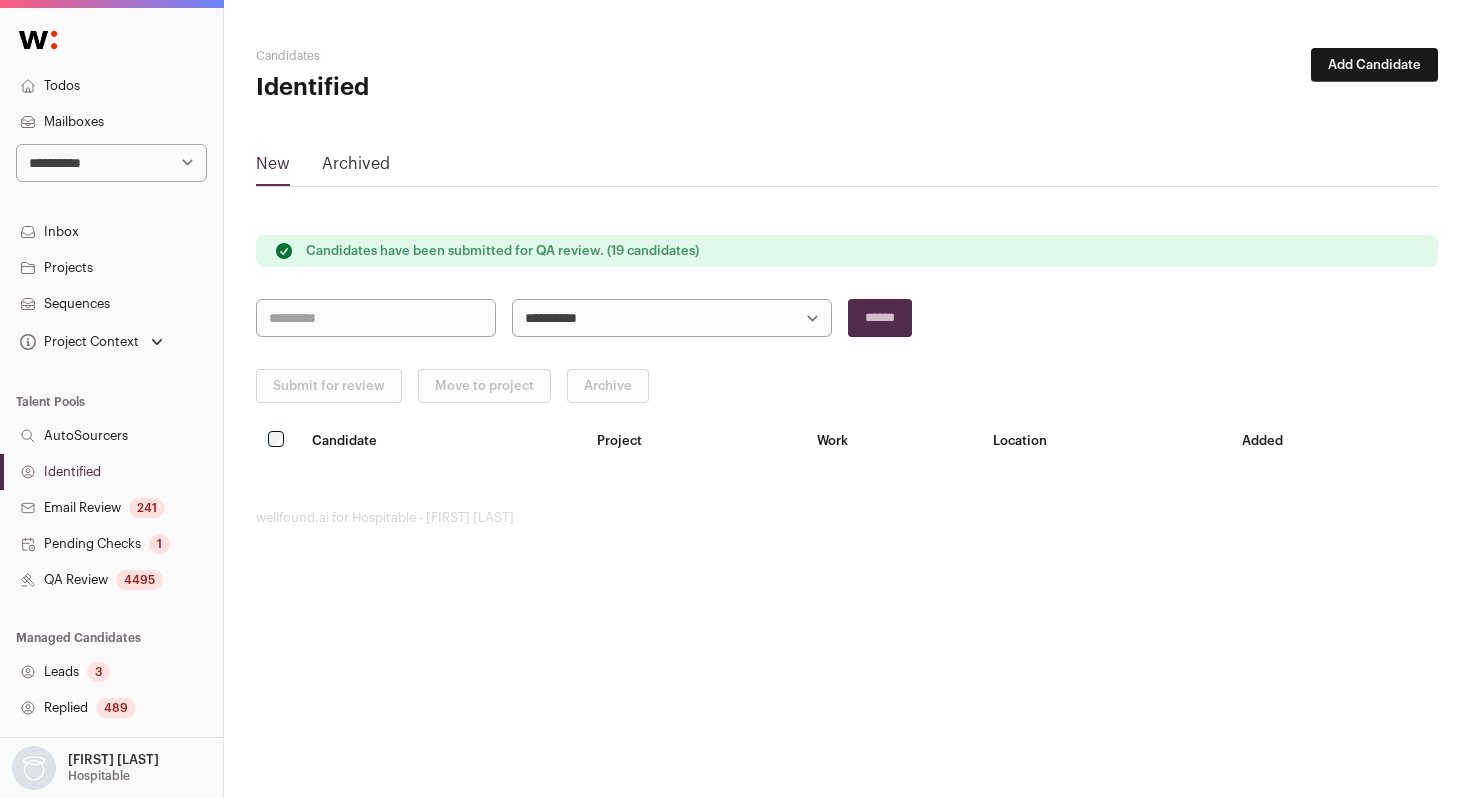click on "QA Review
4495" at bounding box center (111, 580) 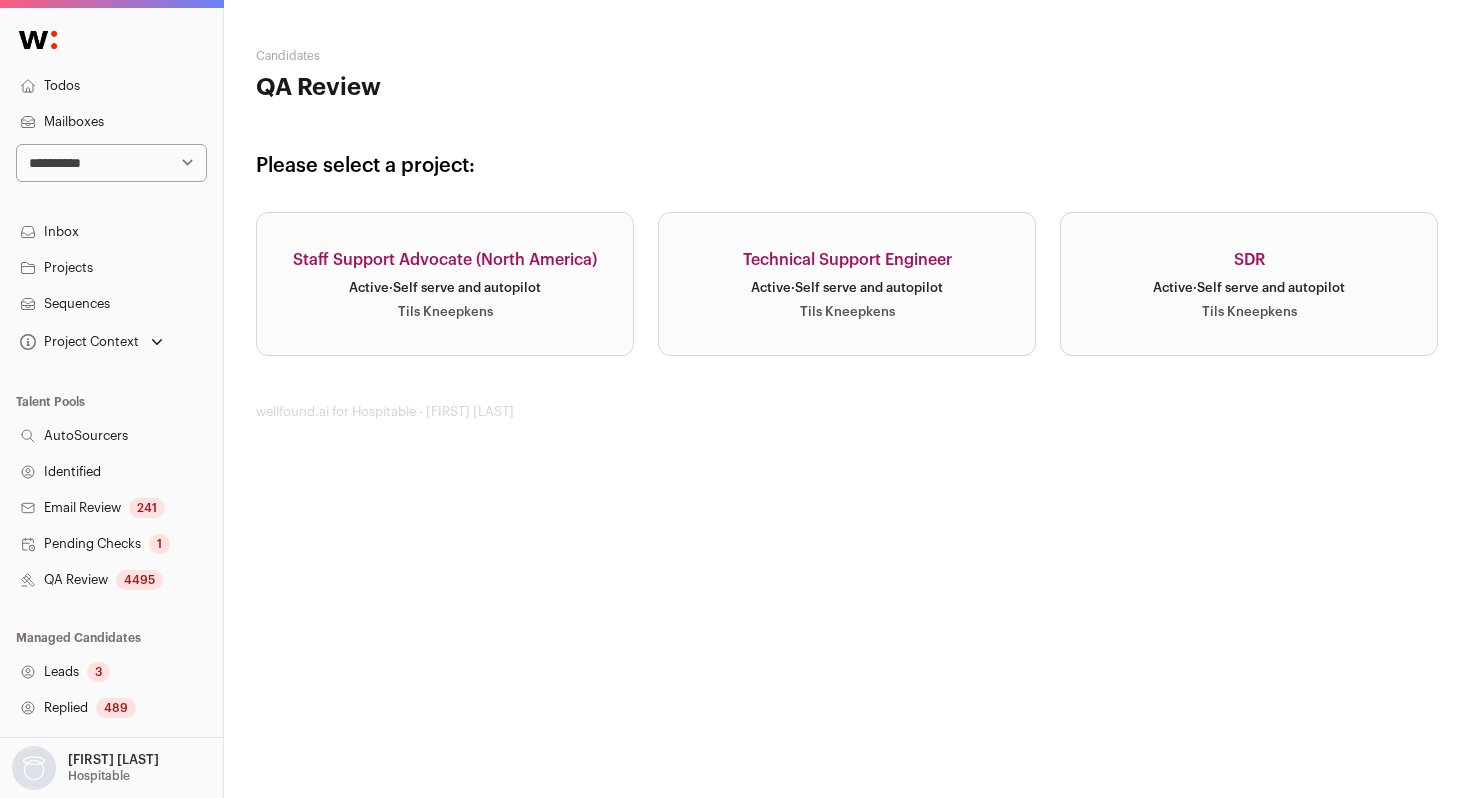 click on "Technical Support Engineer
Active
·
Self serve and autopilot
[FIRST] [LAST]" at bounding box center (847, 284) 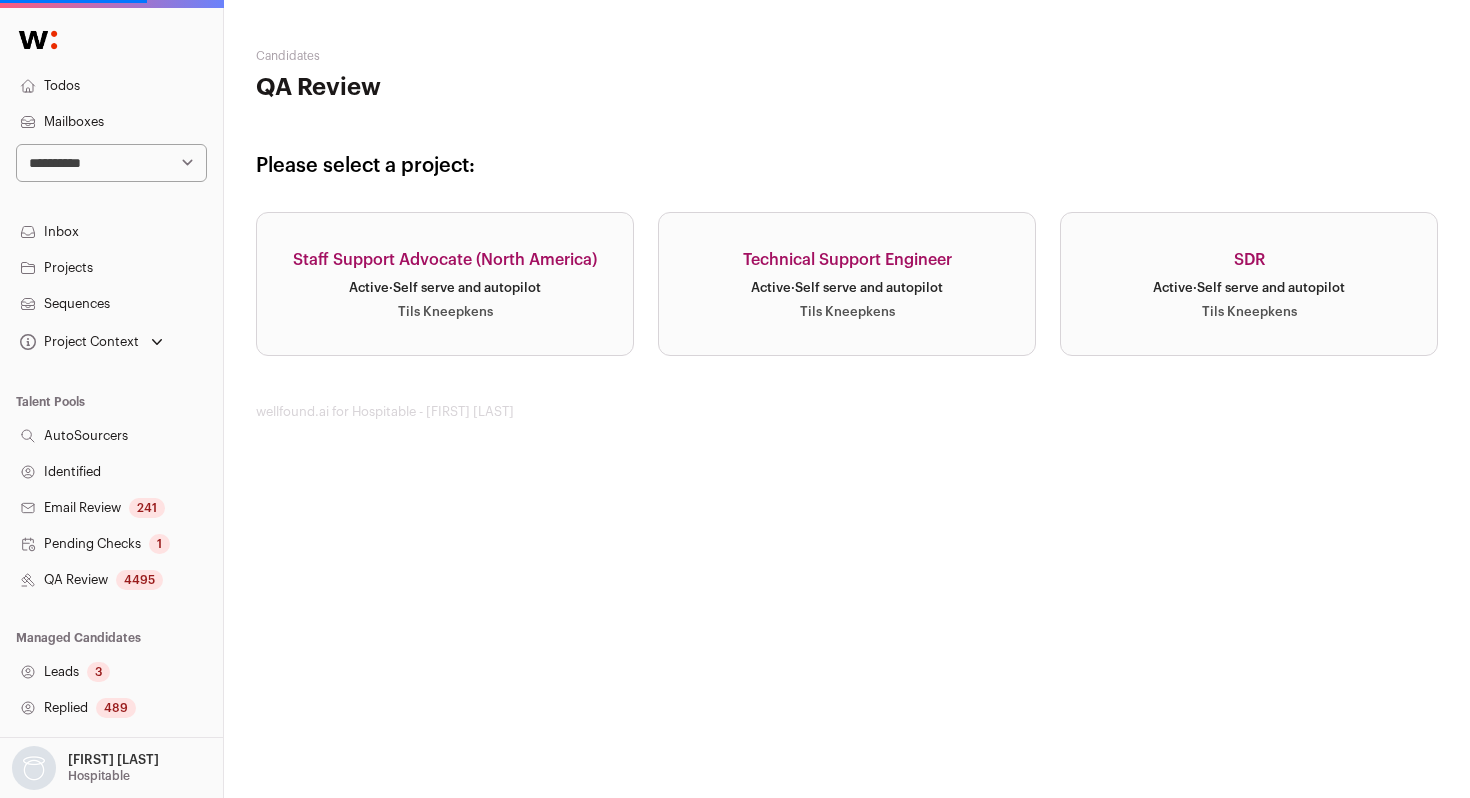 click on "Technical Support Engineer
Active
·
Self serve and autopilot
[FIRST] [LAST]" at bounding box center [847, 284] 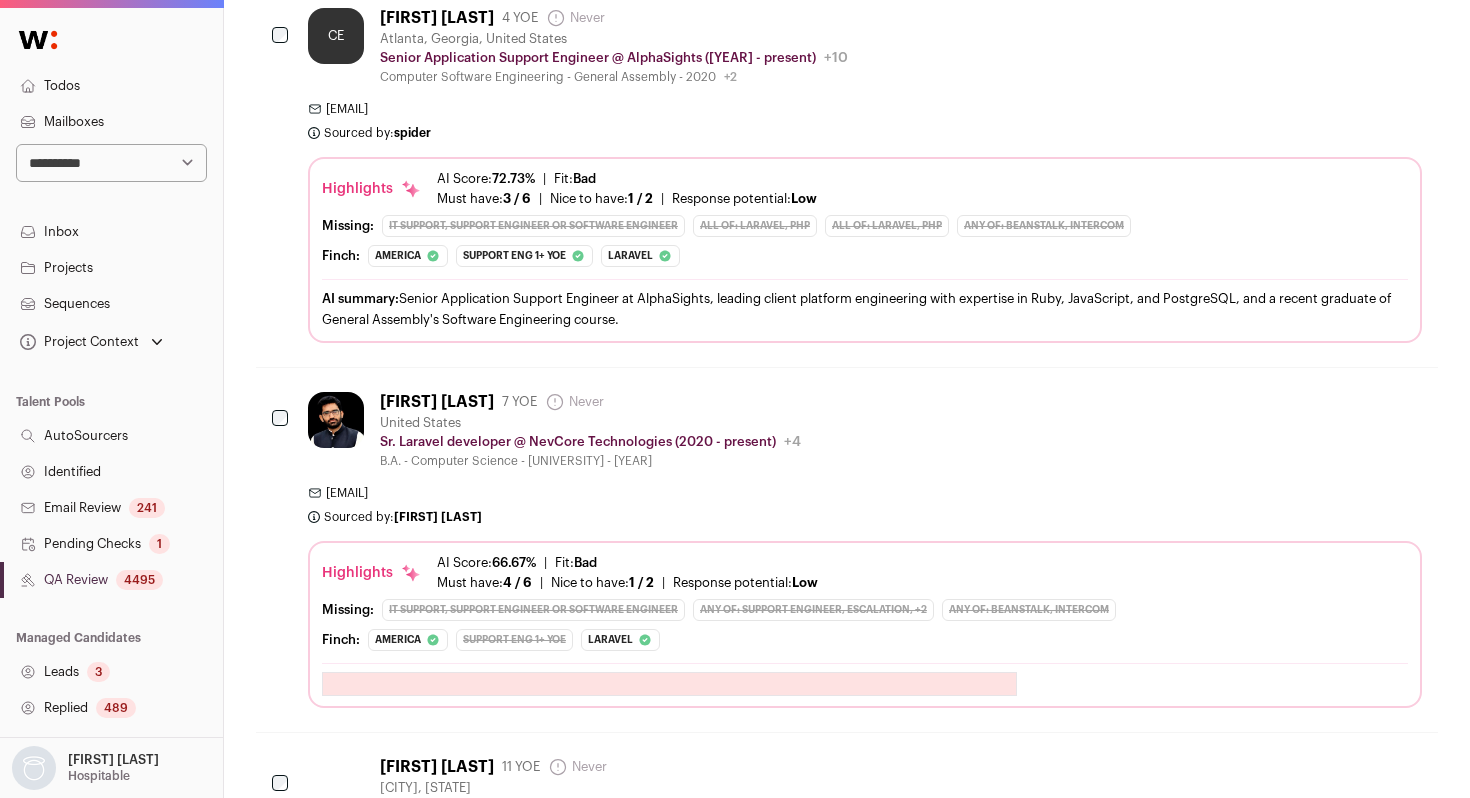 scroll, scrollTop: 1013, scrollLeft: 0, axis: vertical 